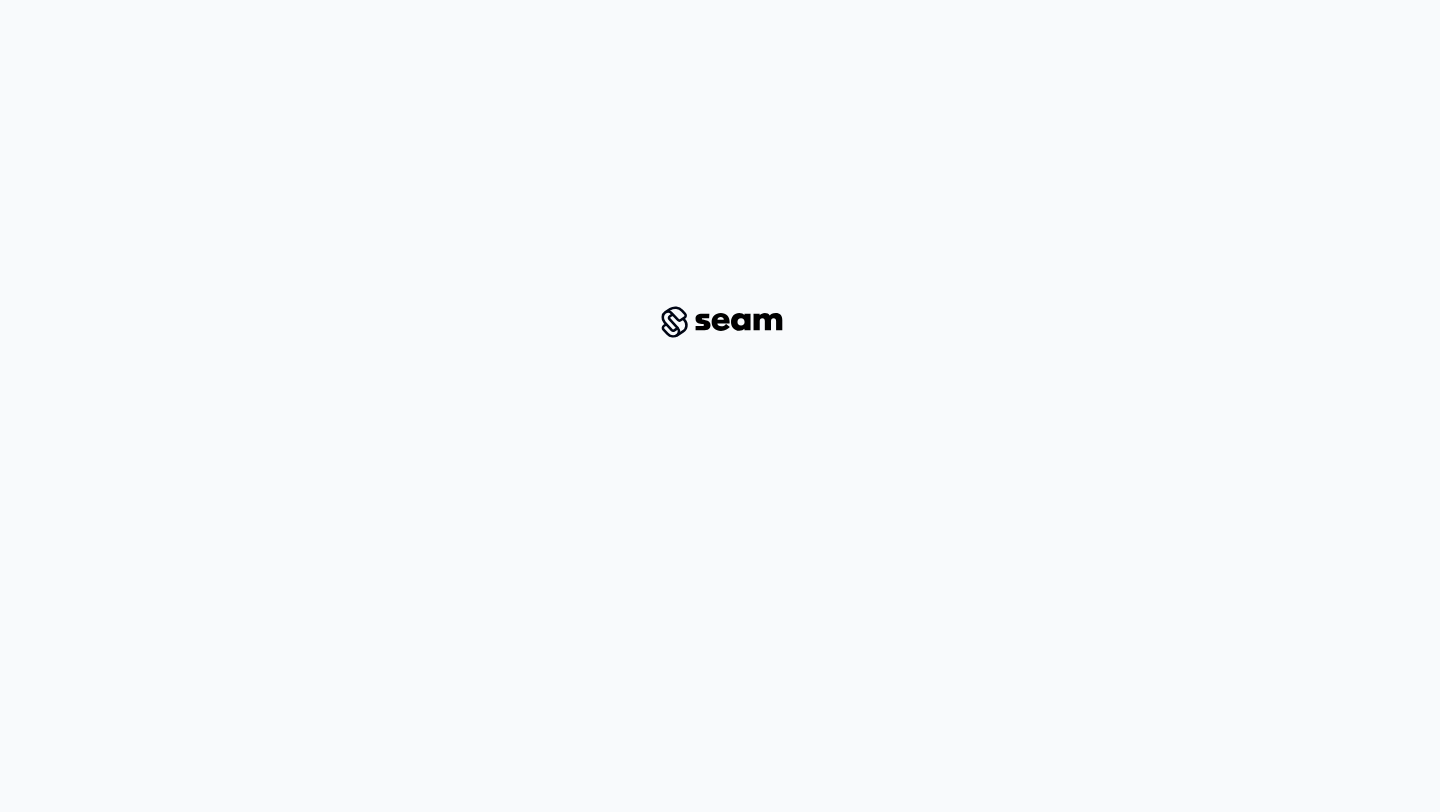 scroll, scrollTop: 0, scrollLeft: 0, axis: both 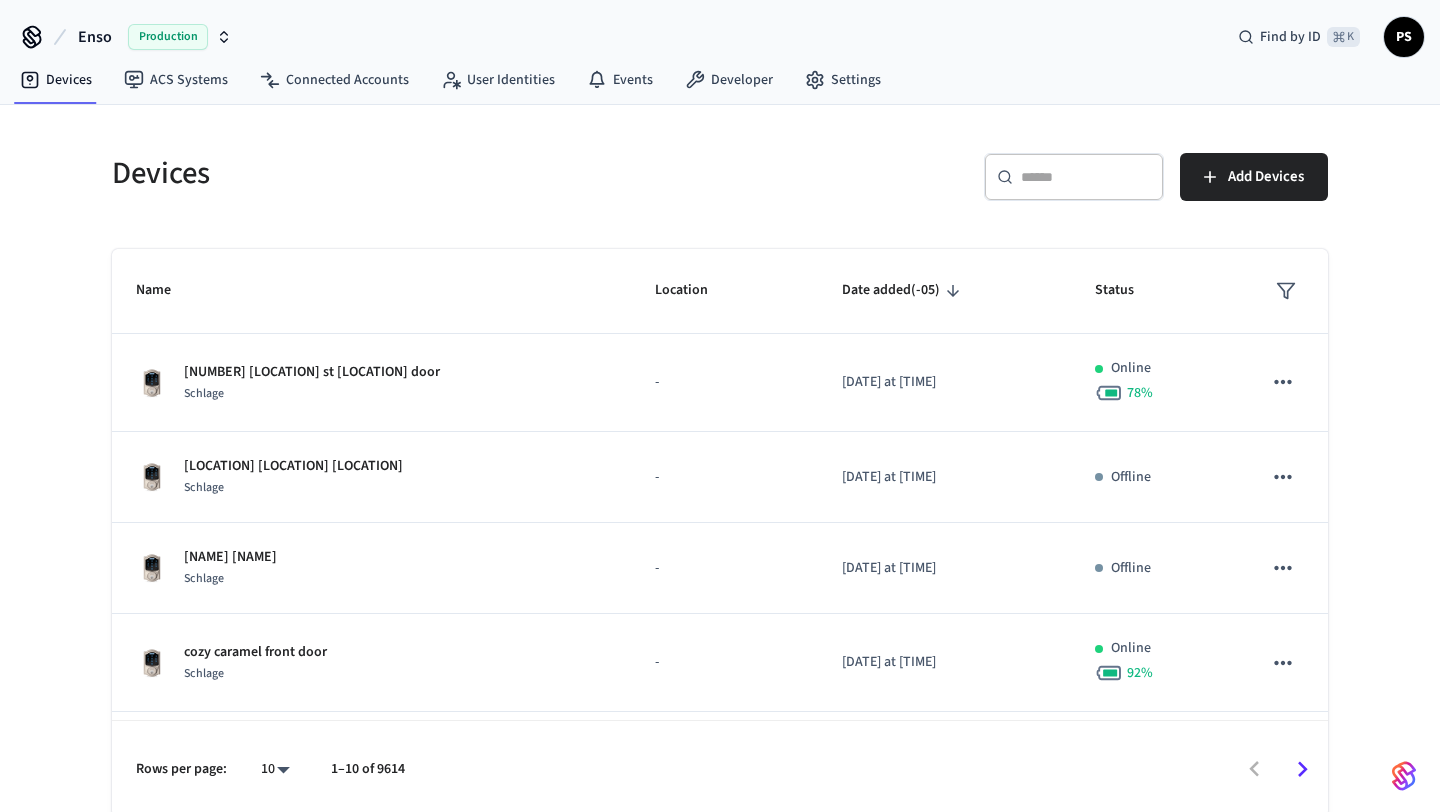 click 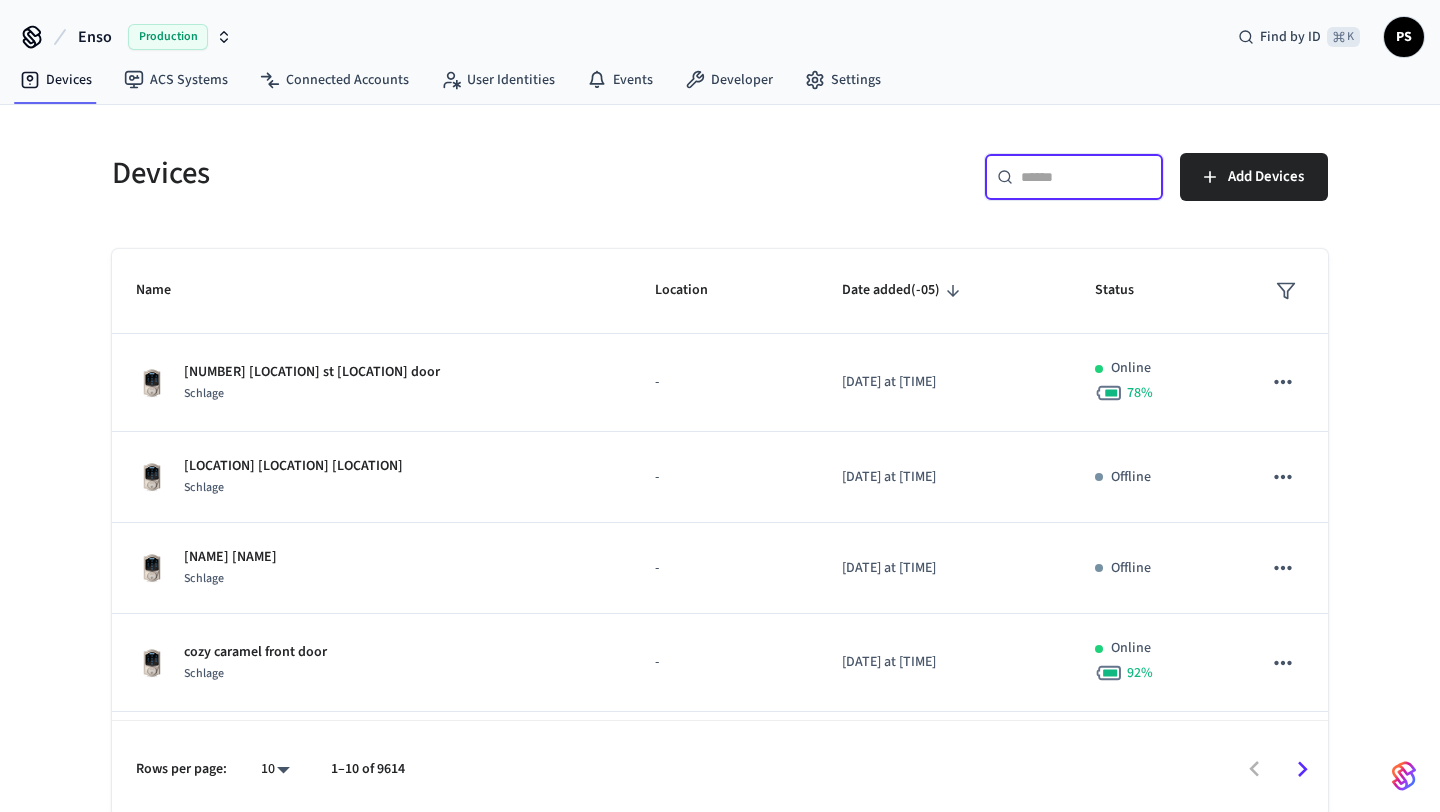 click at bounding box center [1086, 177] 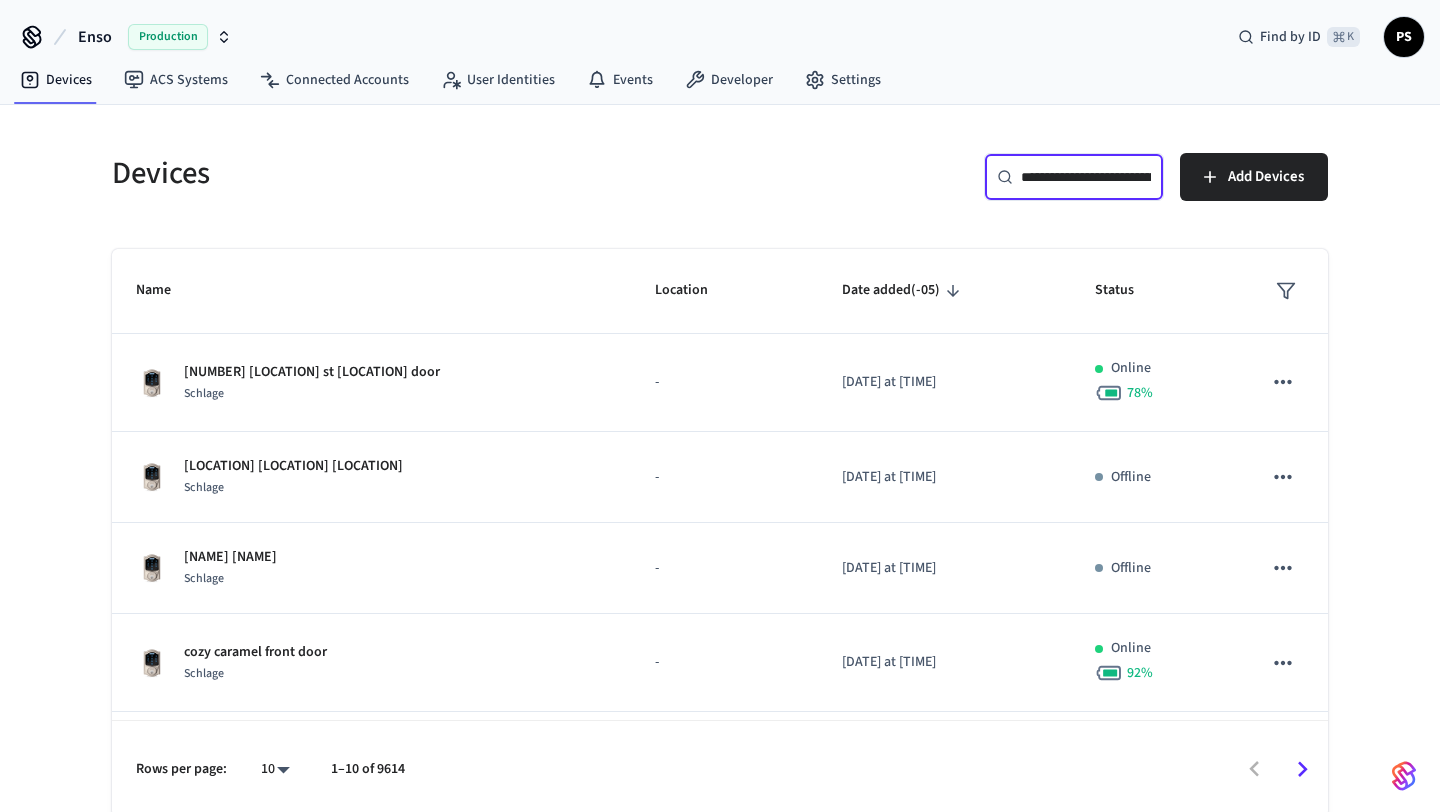scroll, scrollTop: 0, scrollLeft: 152, axis: horizontal 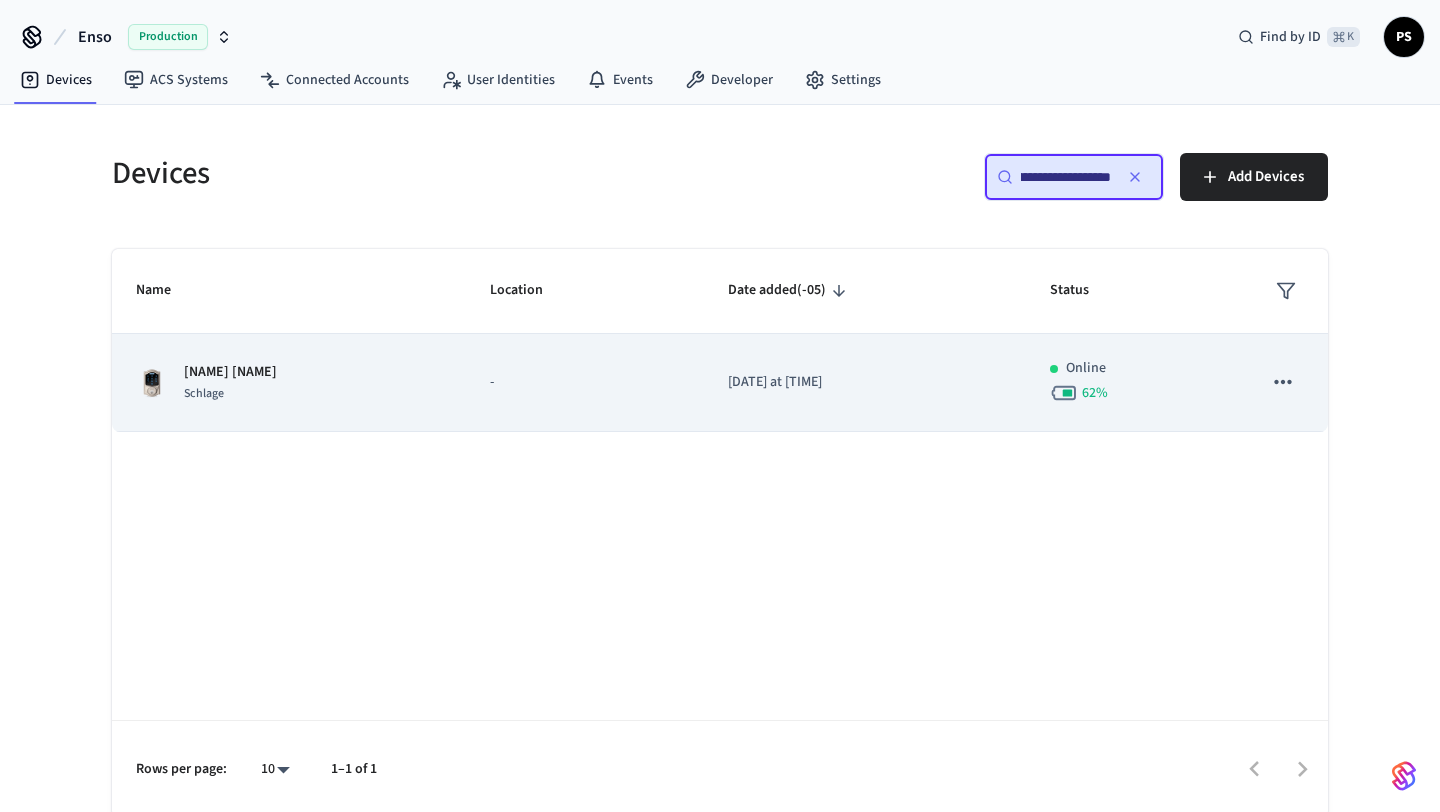 type on "**********" 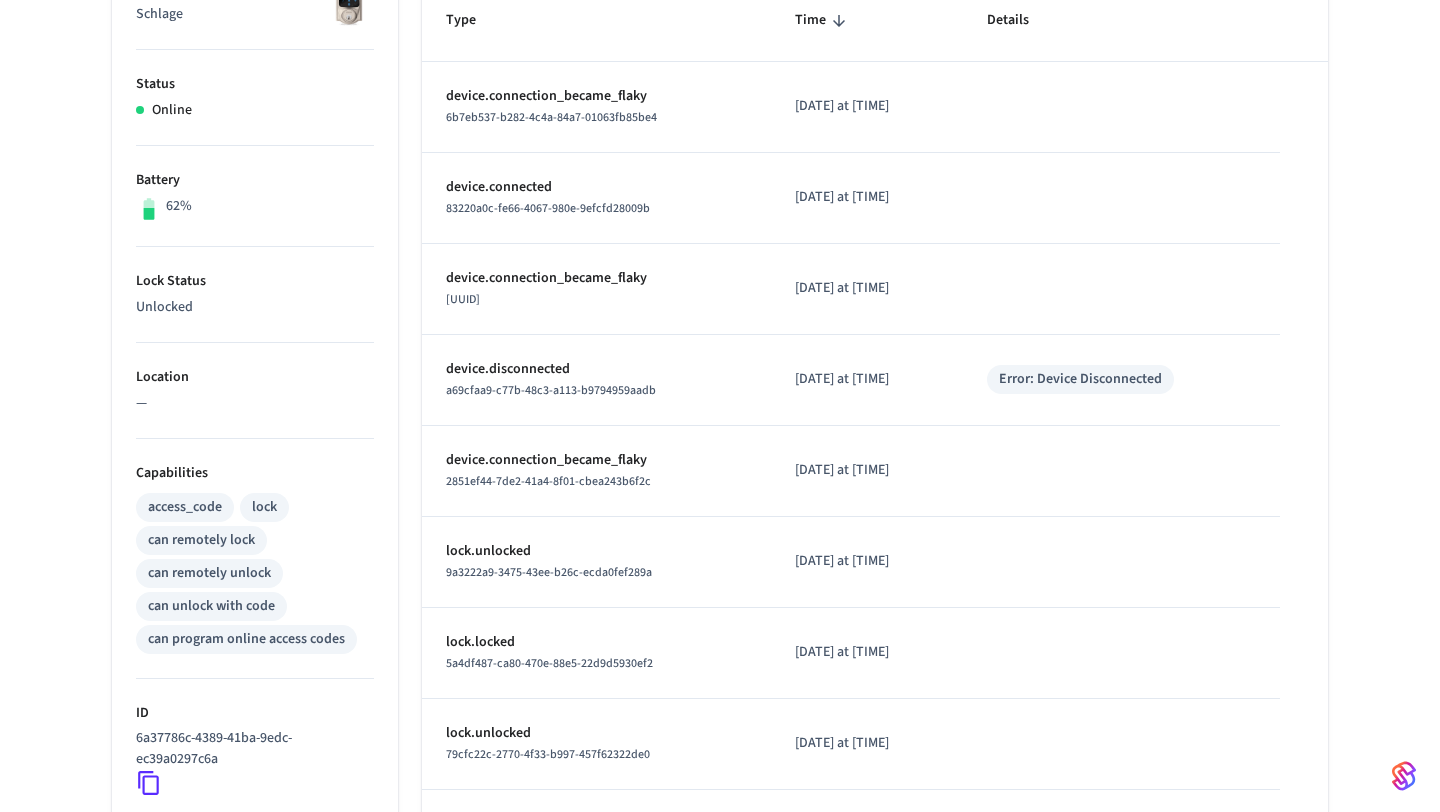 scroll, scrollTop: 650, scrollLeft: 0, axis: vertical 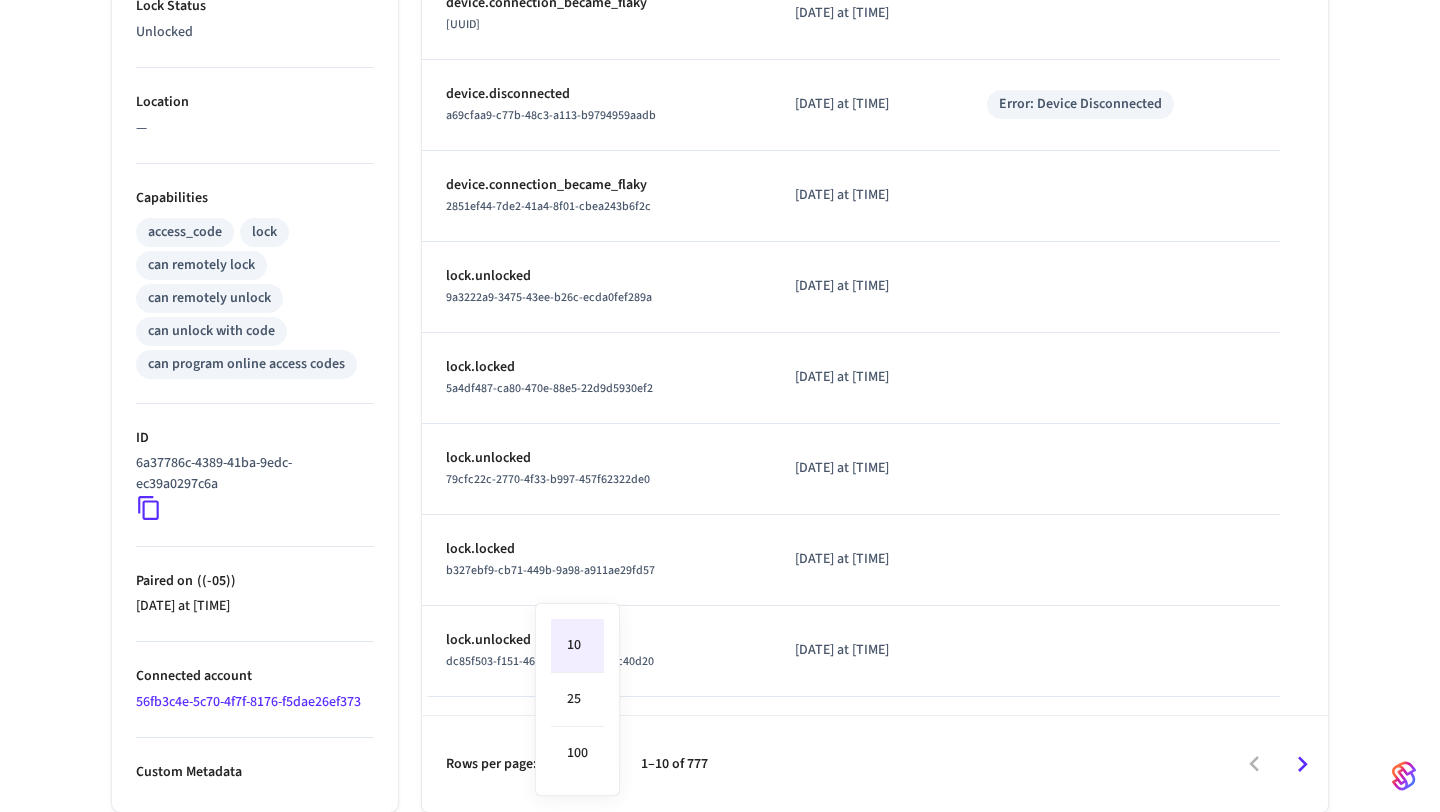 click on "Enso Production Find by ID ⌘ K PS Devices ACS Systems Connected Accounts User Identities Events Developer Settings Devices [LOCATION] Lodge [LOCATION] Lodge ​ ​ Properties Type Schlage Status Online Battery 62% Lock Status Unlocked Location — Capabilities access_code lock can remotely lock can remotely unlock can unlock with code can program online access codes ID [UUID] Paired on ( -05 ) [DATE] at [TIME] Connected account [UUID] Custom Metadata Events Access Codes Actions Type Time Details device.connection_became_flaky [UUID] [DATE] at [TIME] device.connected [UUID] [DATE] at [TIME] device.connection_became_flaky [UUID] [DATE] at [TIME] device.disconnected [UUID] [DATE] at [TIME] Error:   Device Disconnected device.connection_became_flaky [UUID] [DATE] at [TIME]" at bounding box center [720, 81] 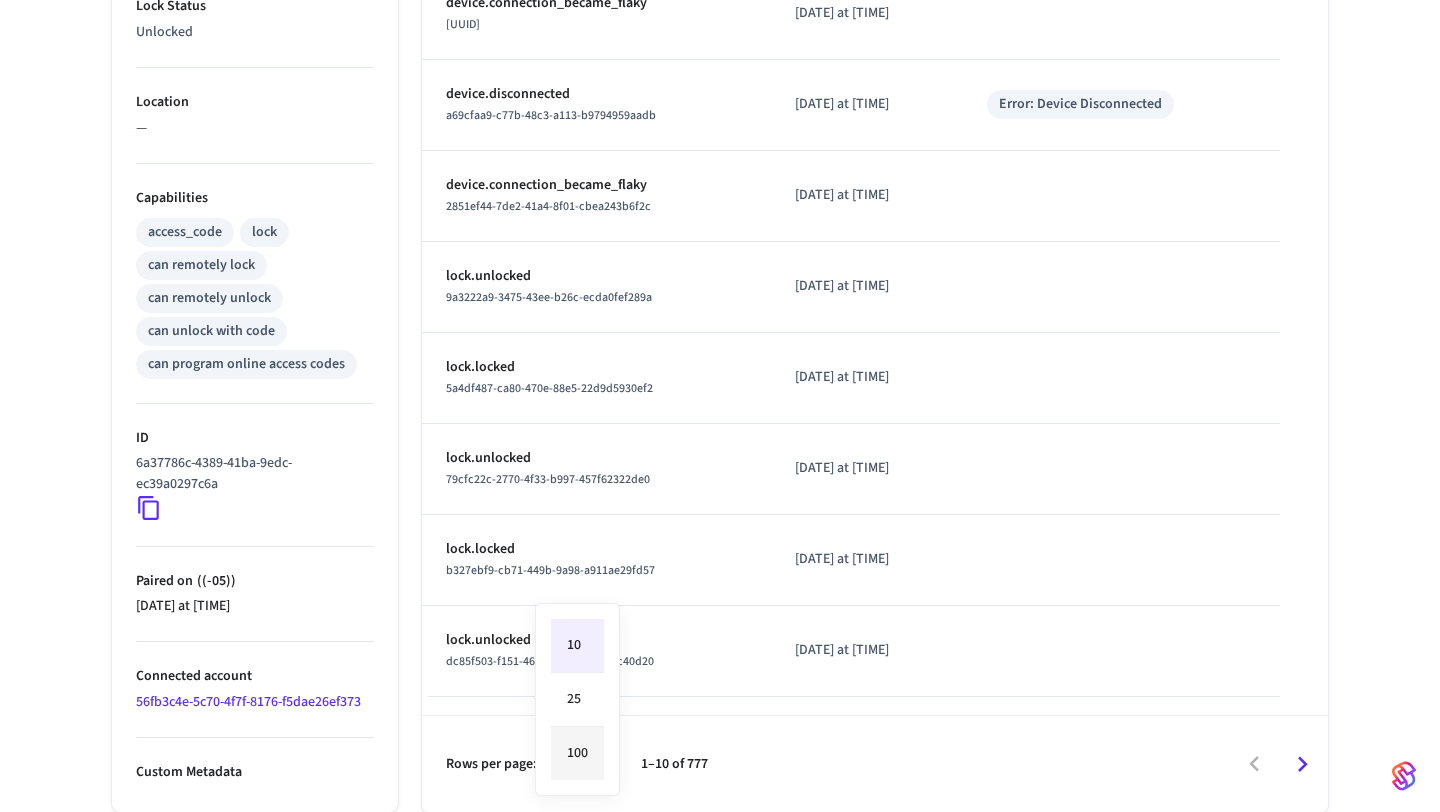 click on "100" at bounding box center (577, 753) 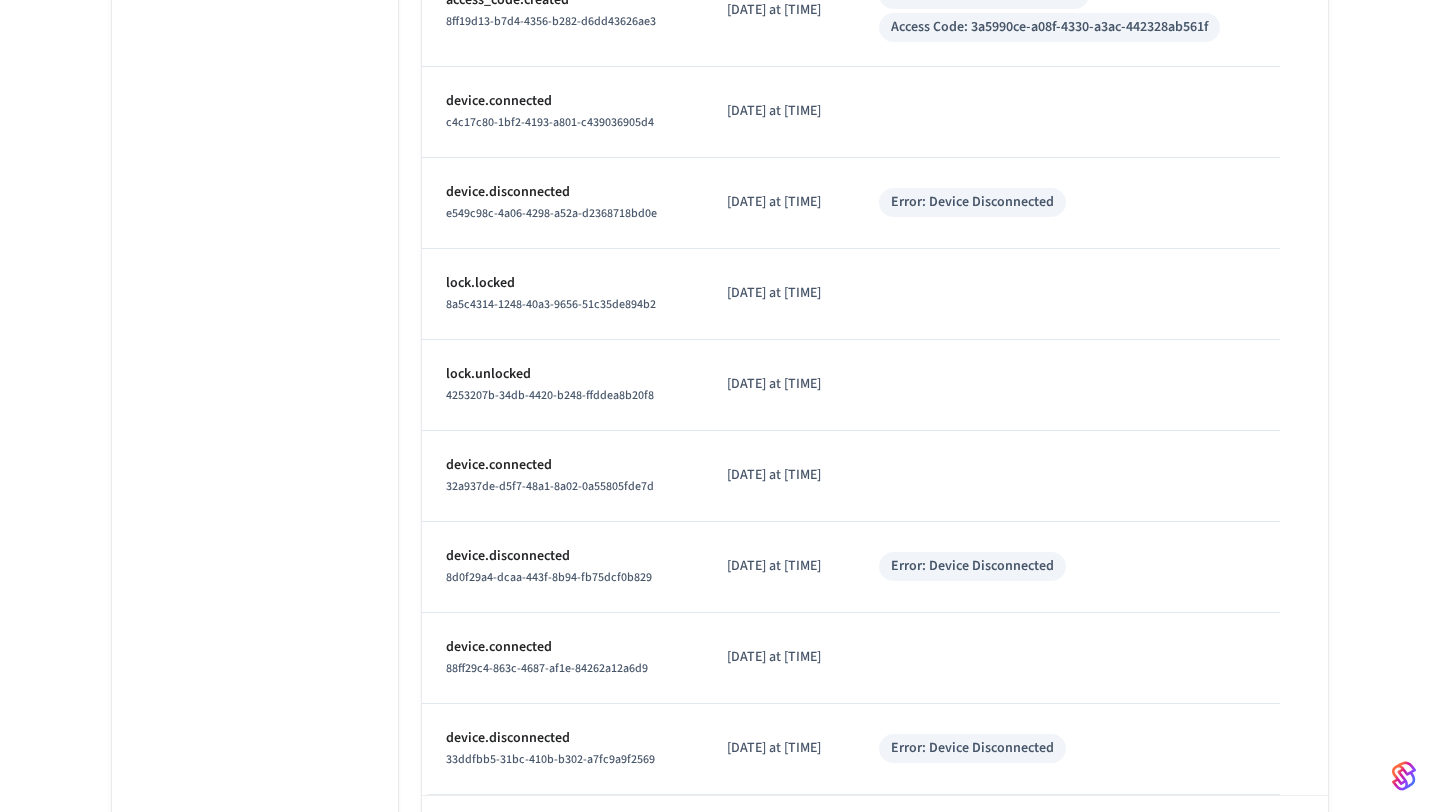 scroll, scrollTop: 8902, scrollLeft: 0, axis: vertical 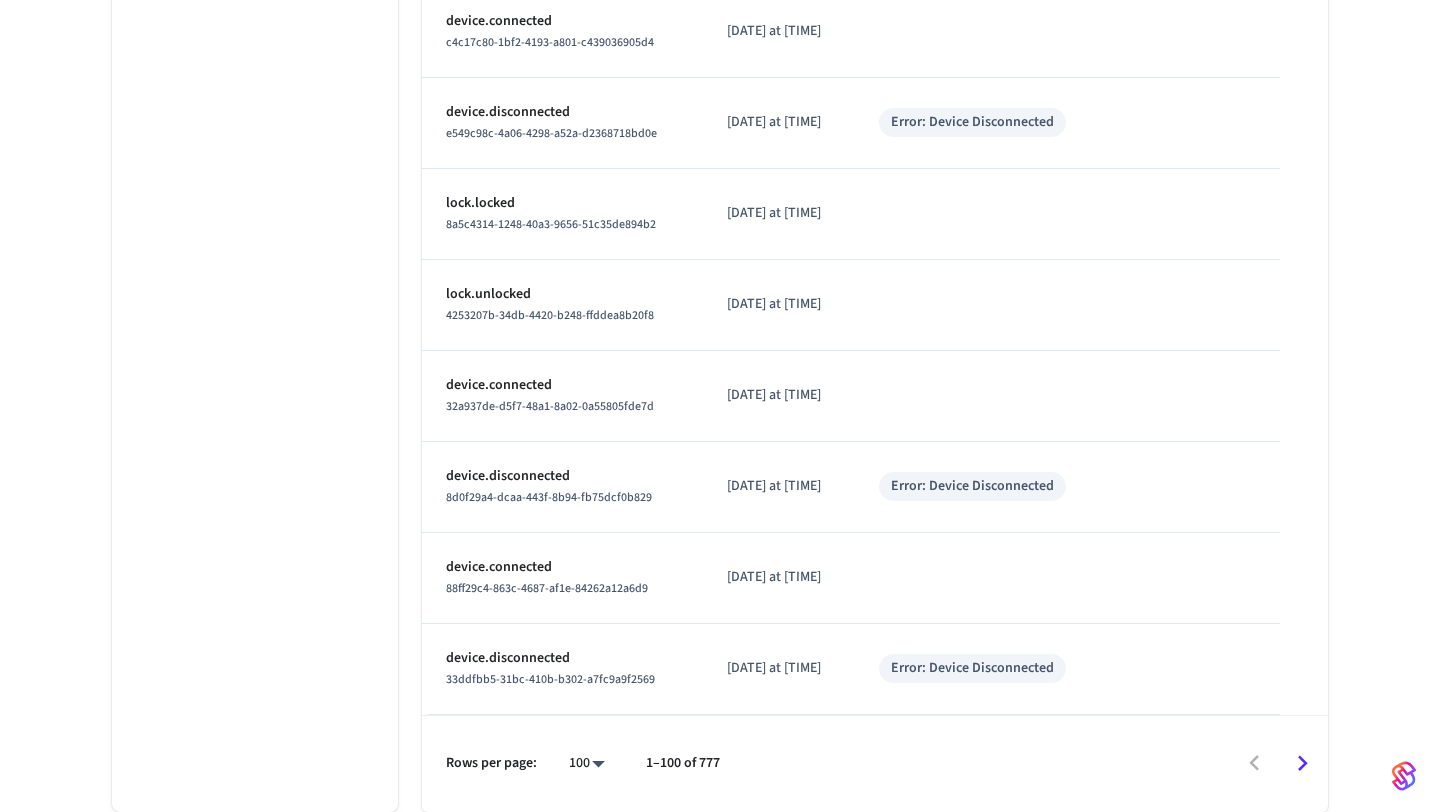 click 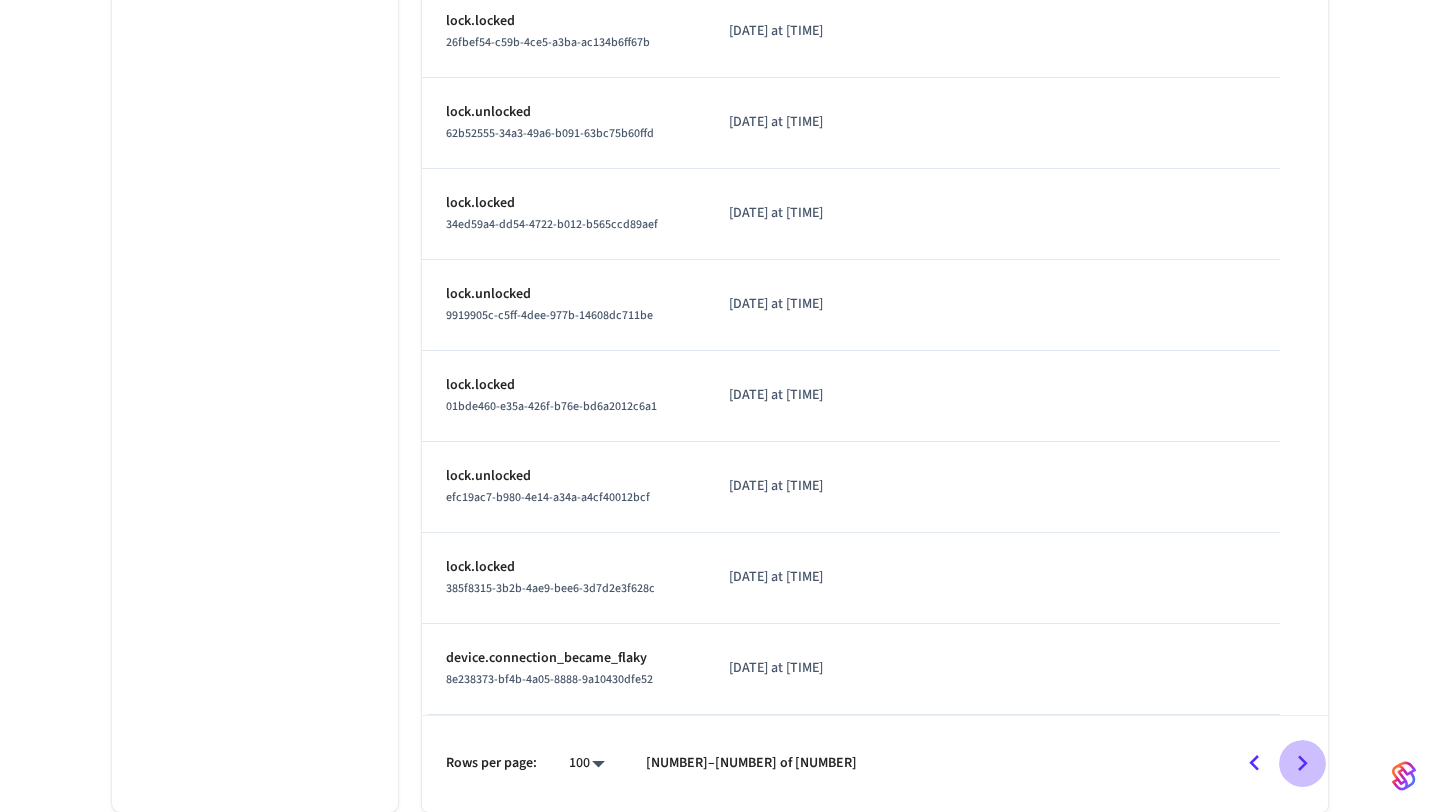 click 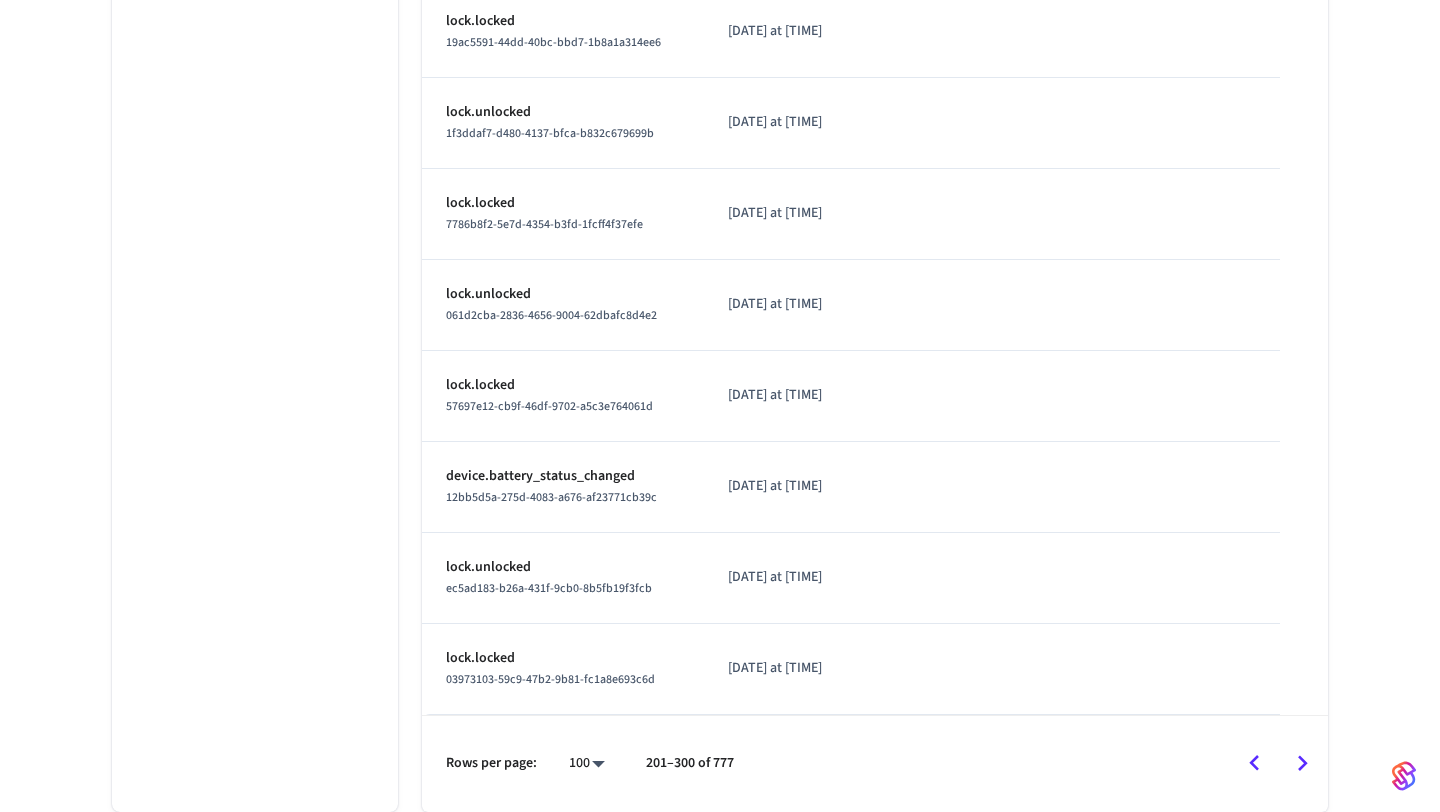 click 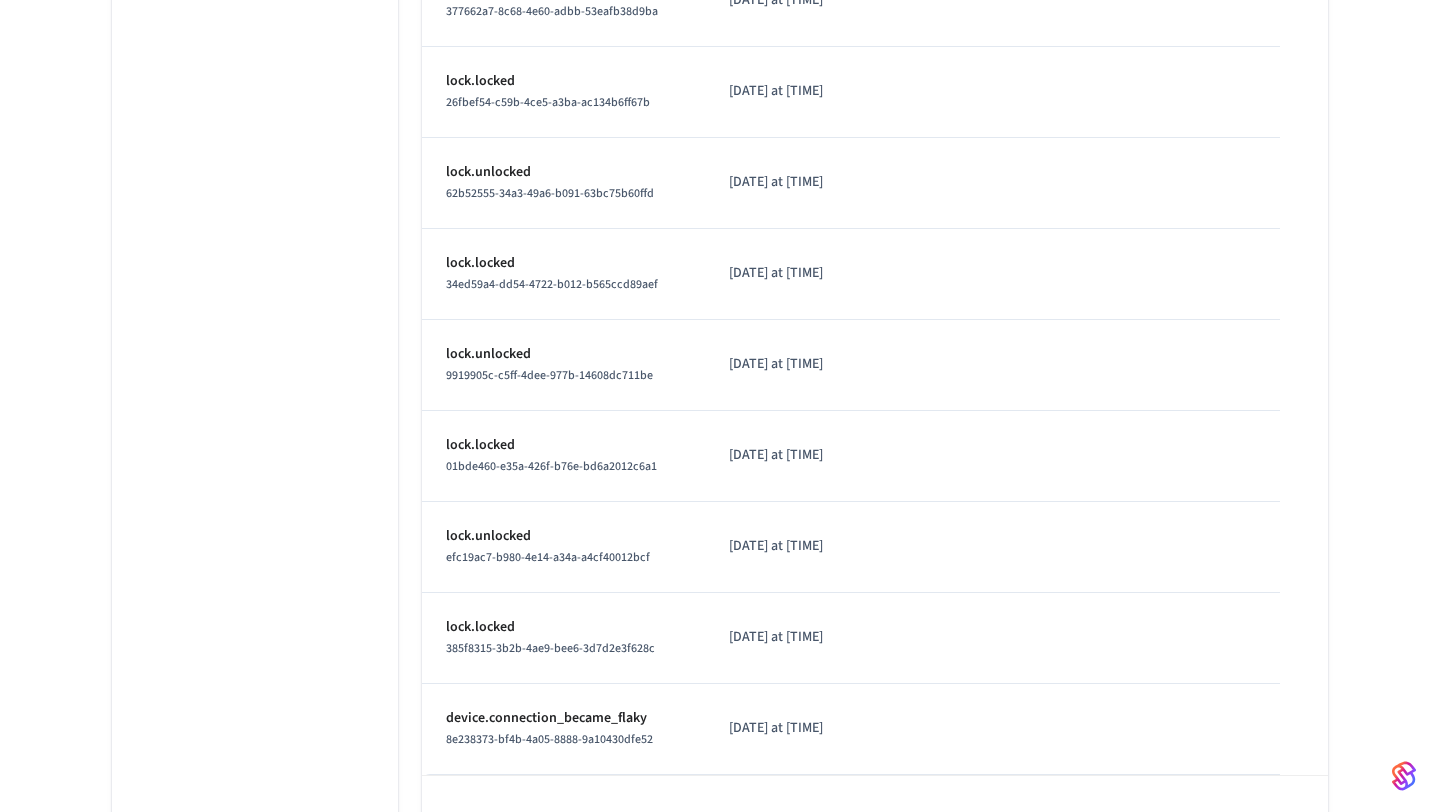 click at bounding box center (1068, 729) 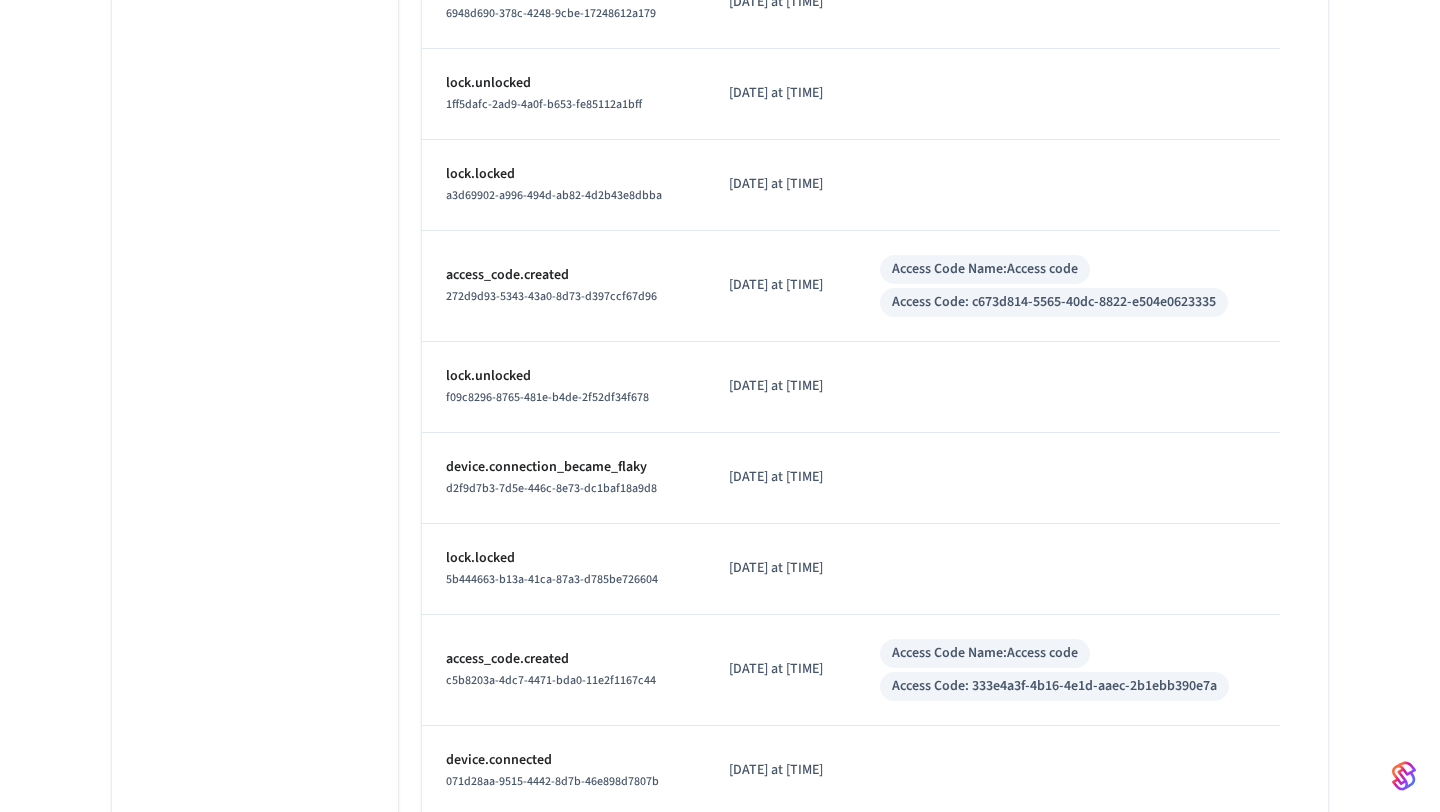 scroll, scrollTop: 4680, scrollLeft: 0, axis: vertical 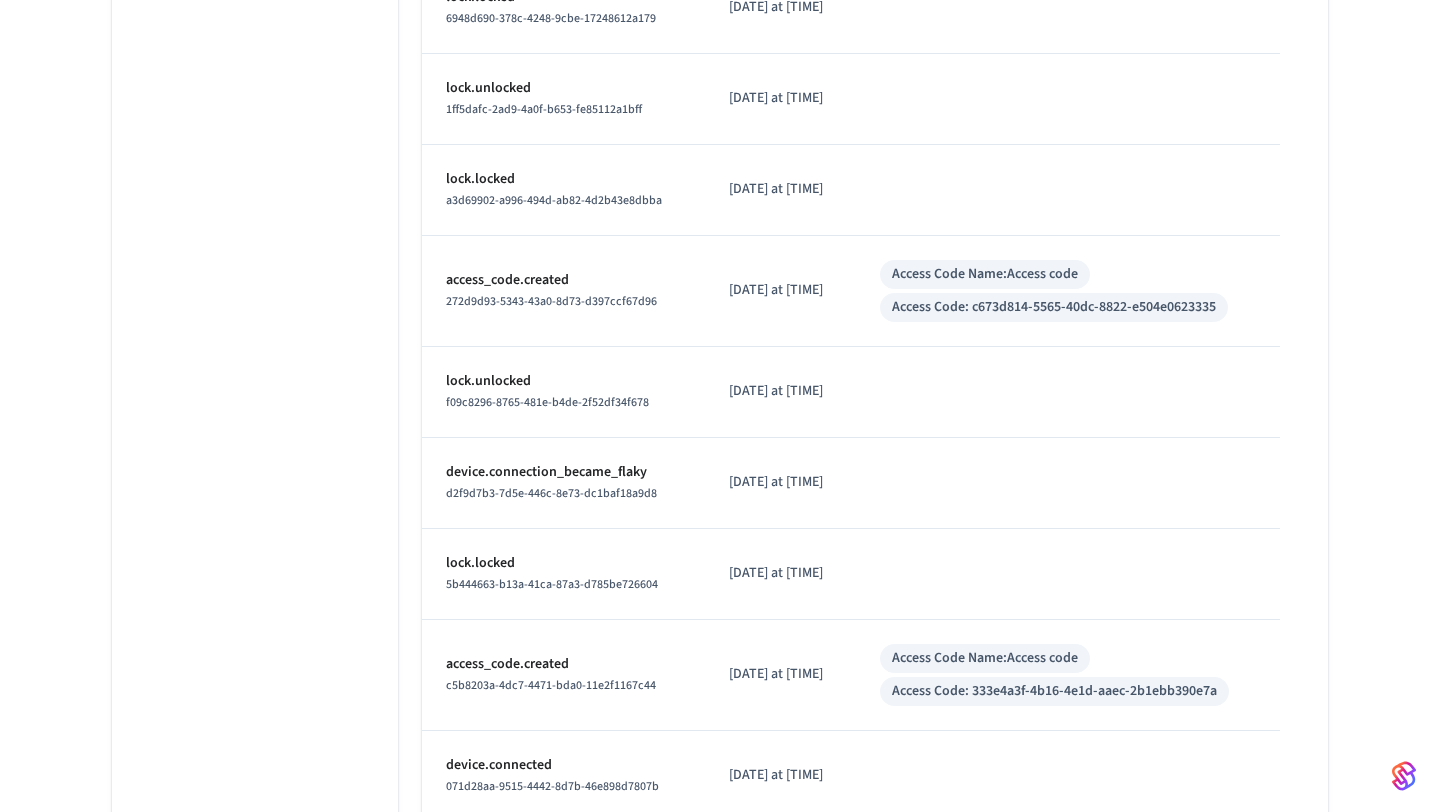 click on "Access Code Name:  Access code" at bounding box center (985, 658) 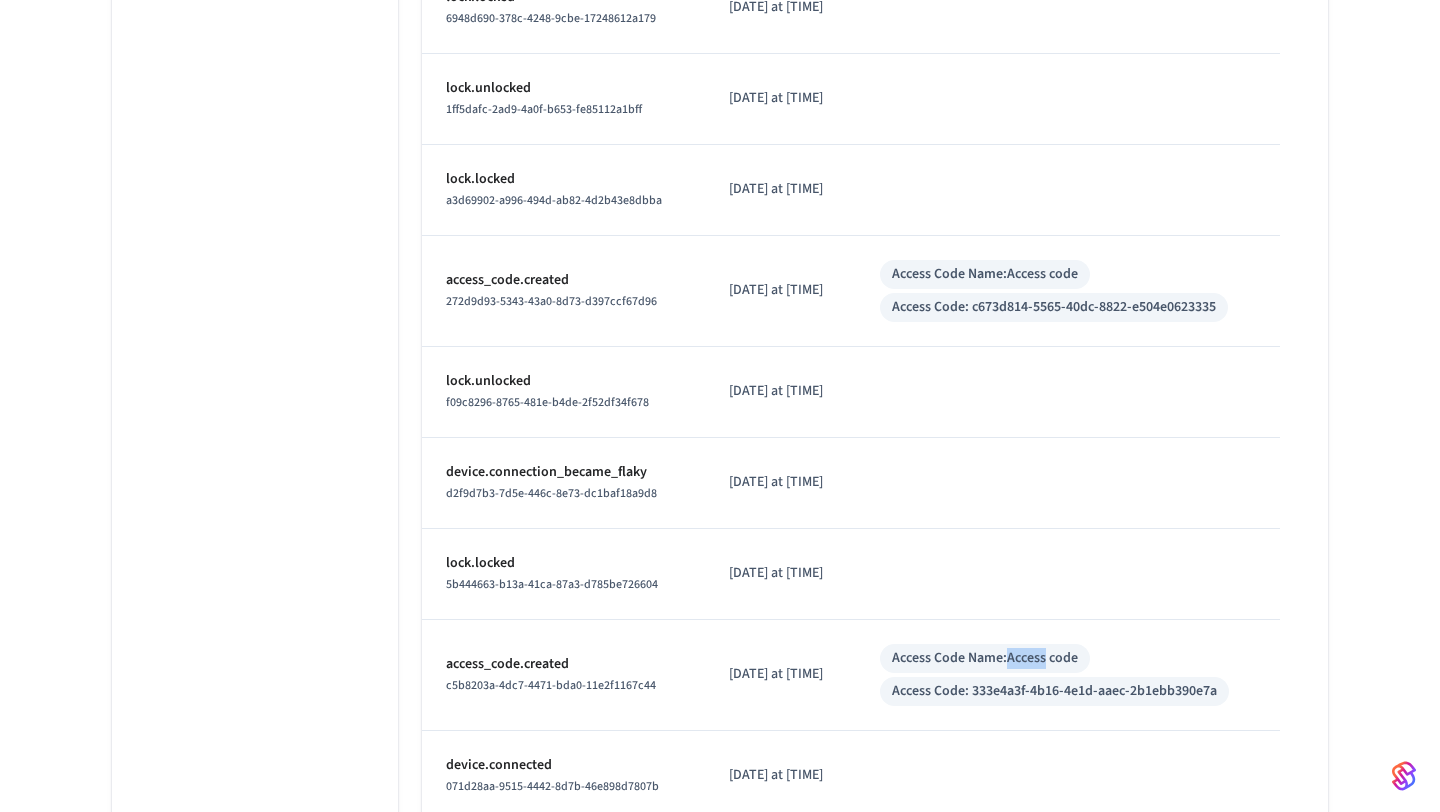 click on "Access Code Name:  Access code" at bounding box center (985, 658) 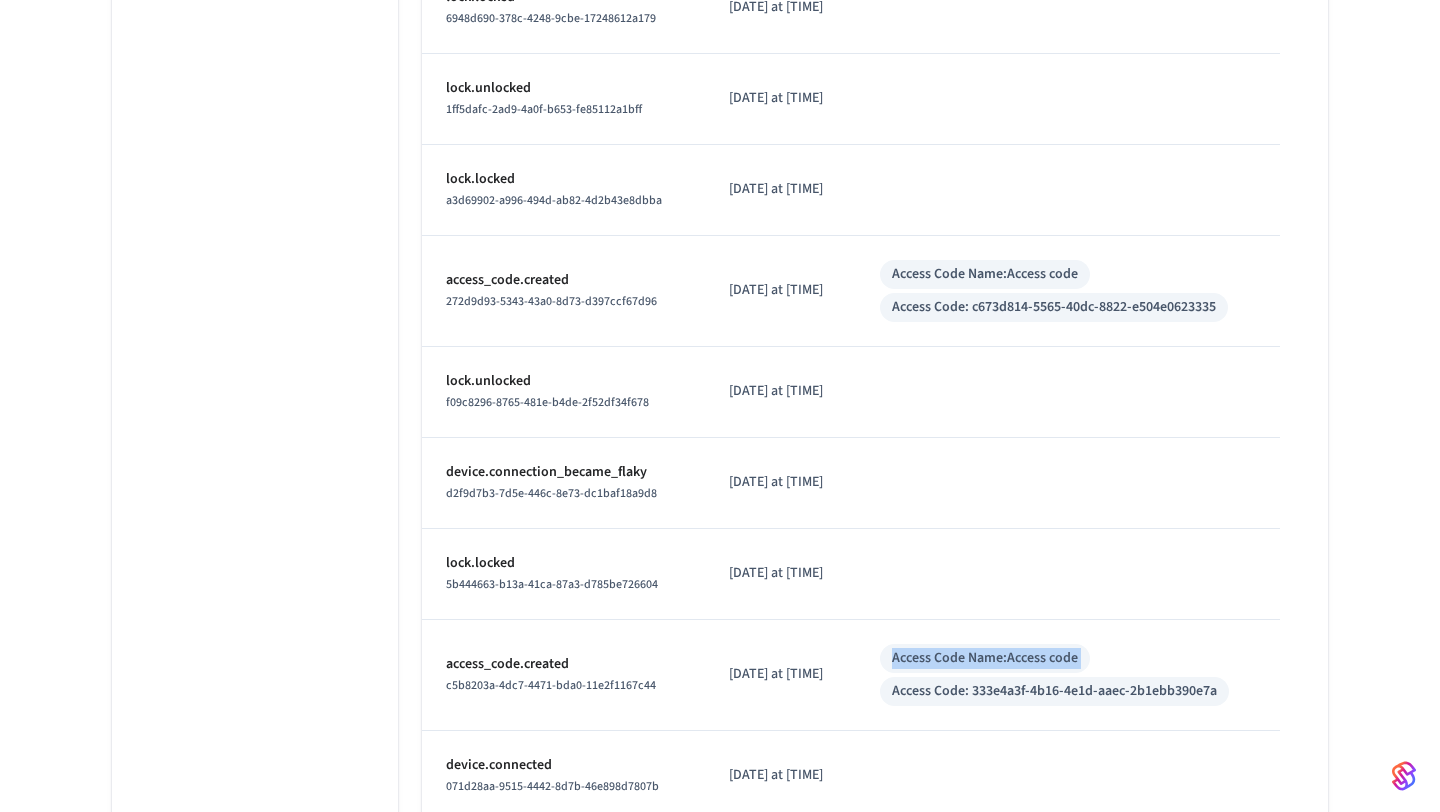 click on "Access Code Name:  Access code" at bounding box center [985, 658] 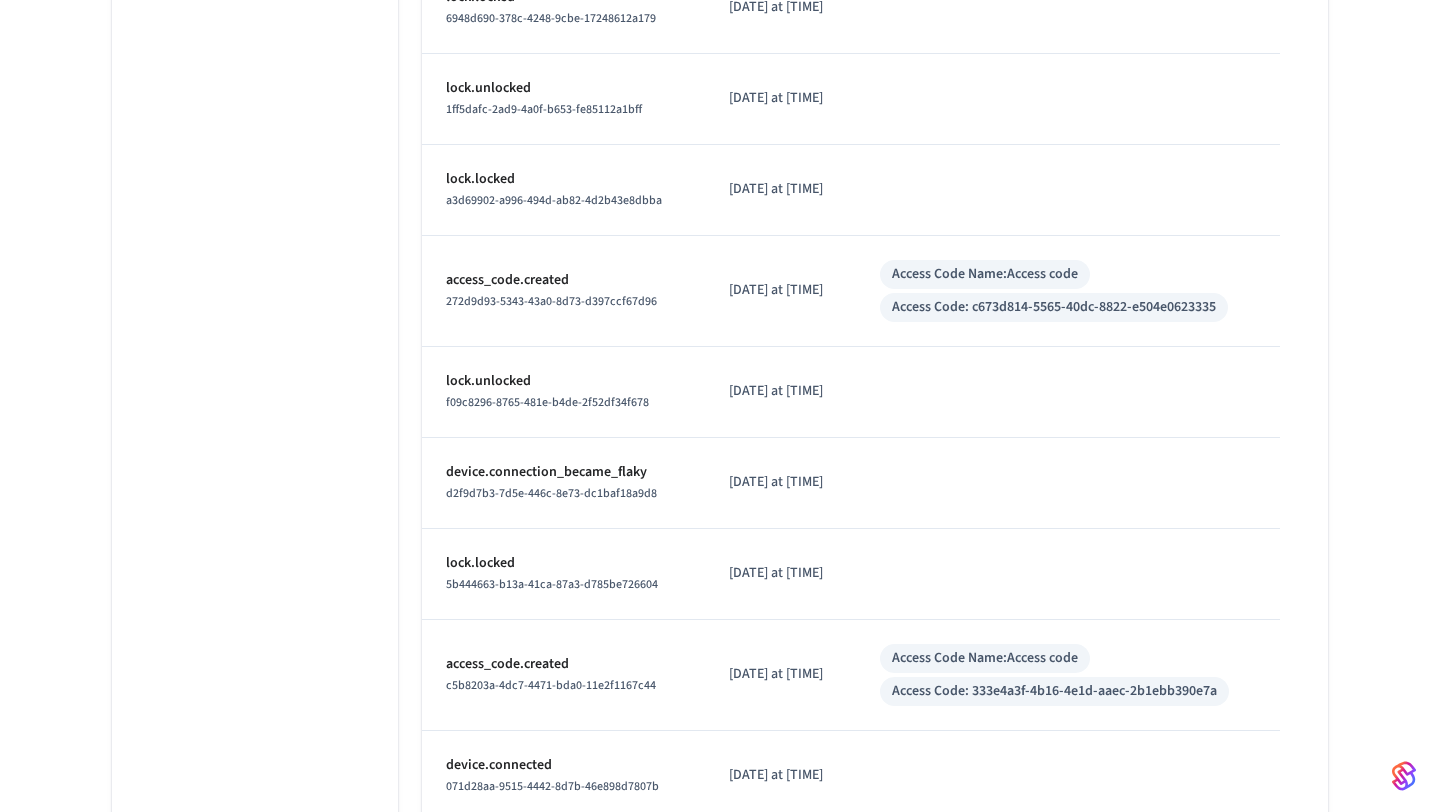 click on "Access Code:   [UUID]" at bounding box center [1054, 691] 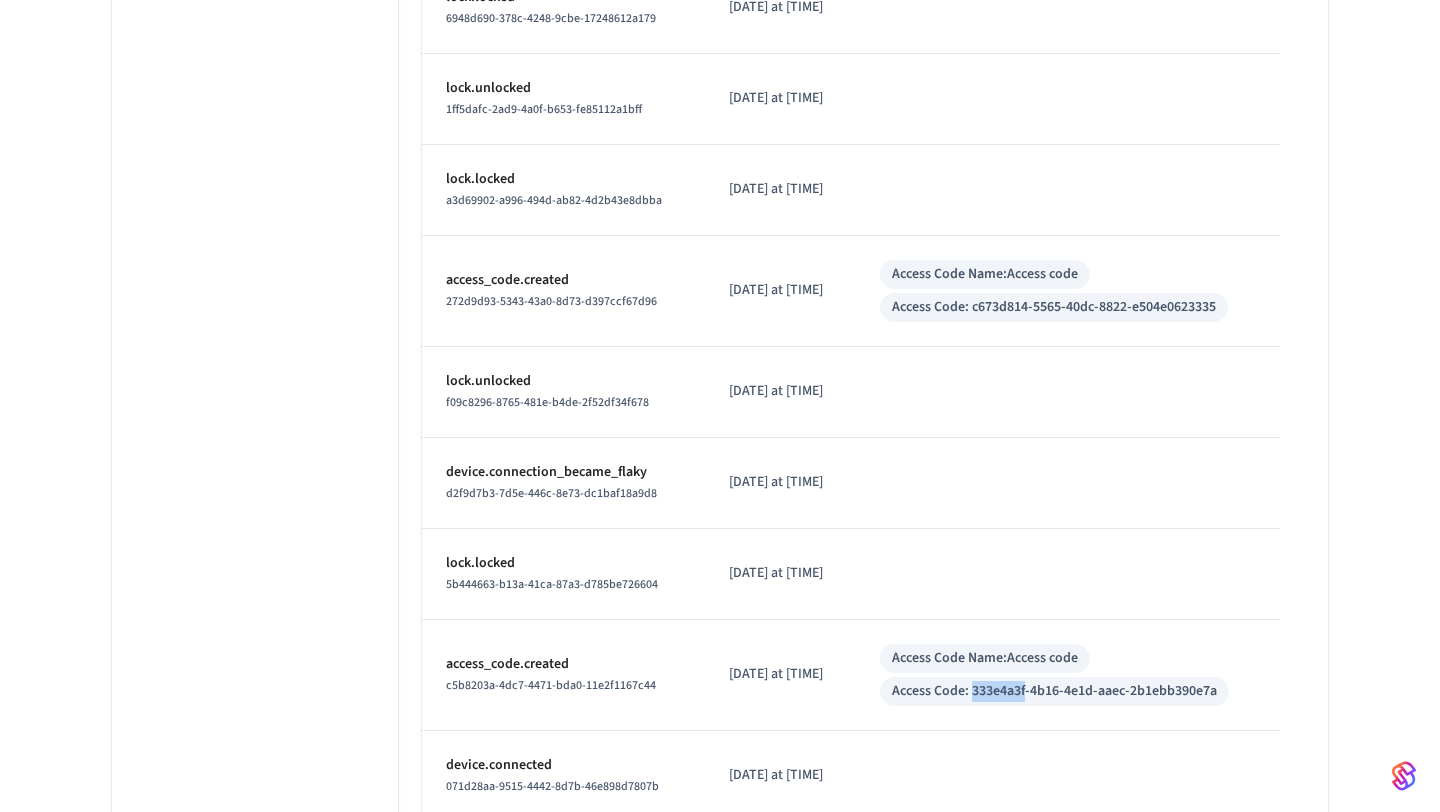 click on "Access Code:   [UUID]" at bounding box center [1054, 691] 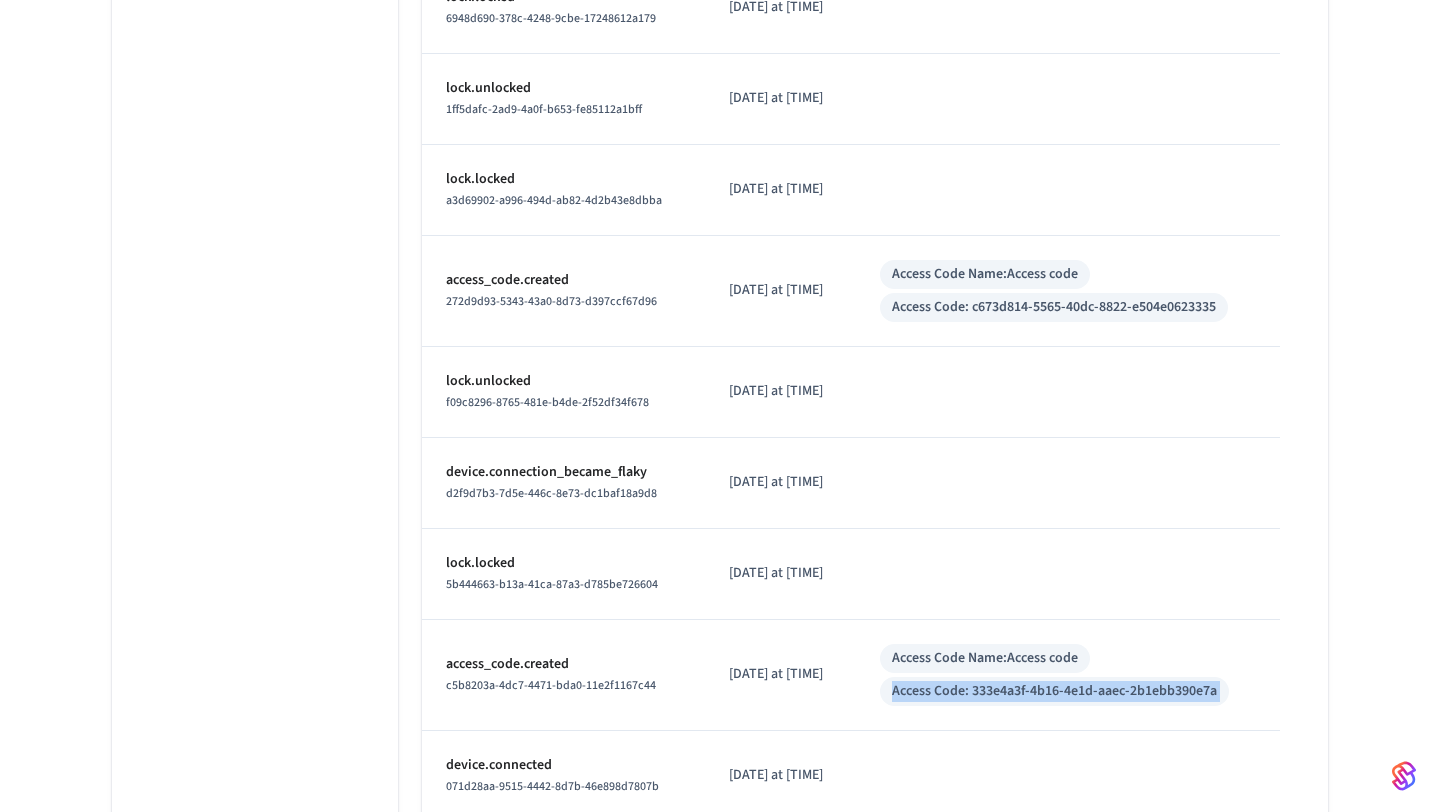 click on "Access Code:   [UUID]" at bounding box center (1054, 691) 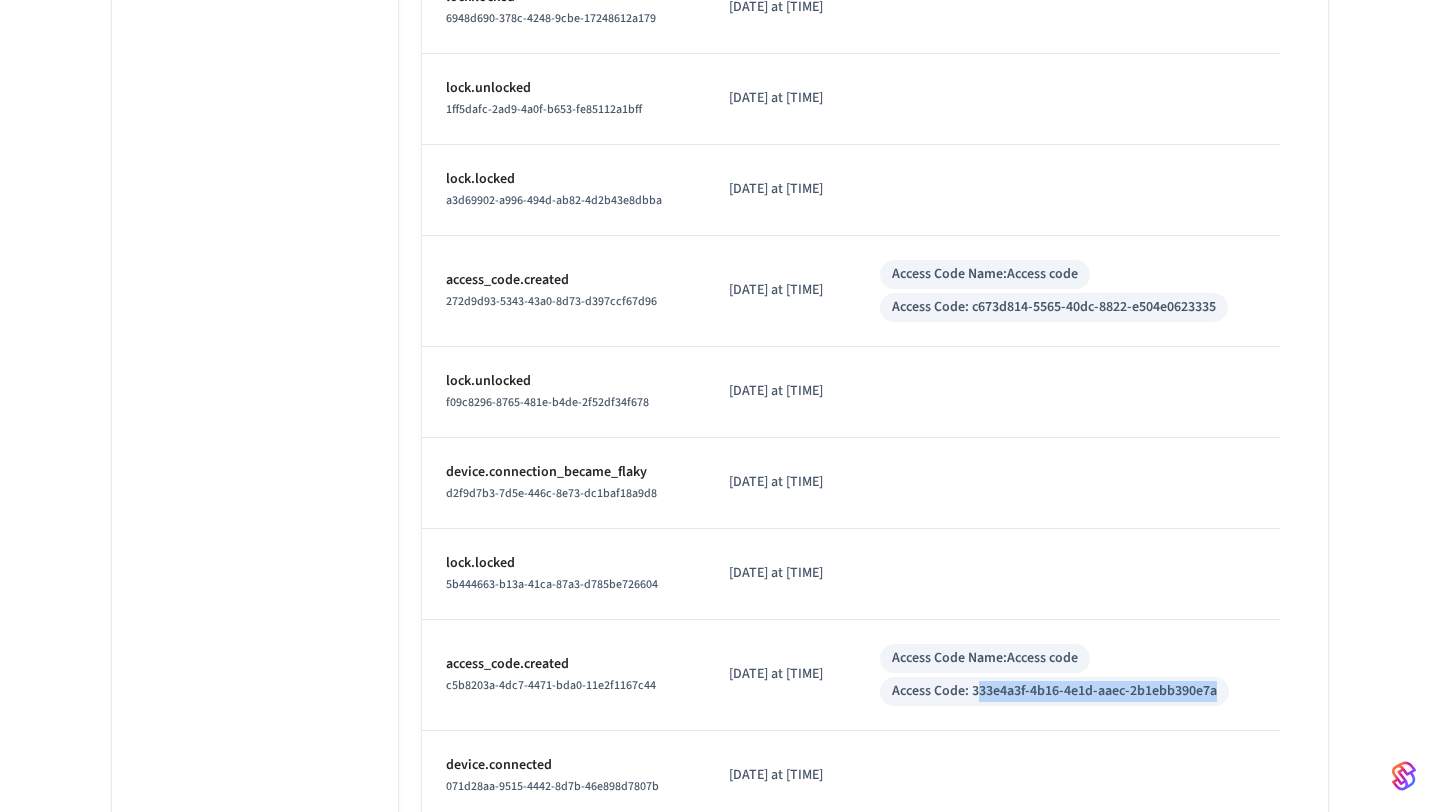 drag, startPoint x: 996, startPoint y: 691, endPoint x: 1241, endPoint y: 692, distance: 245.00204 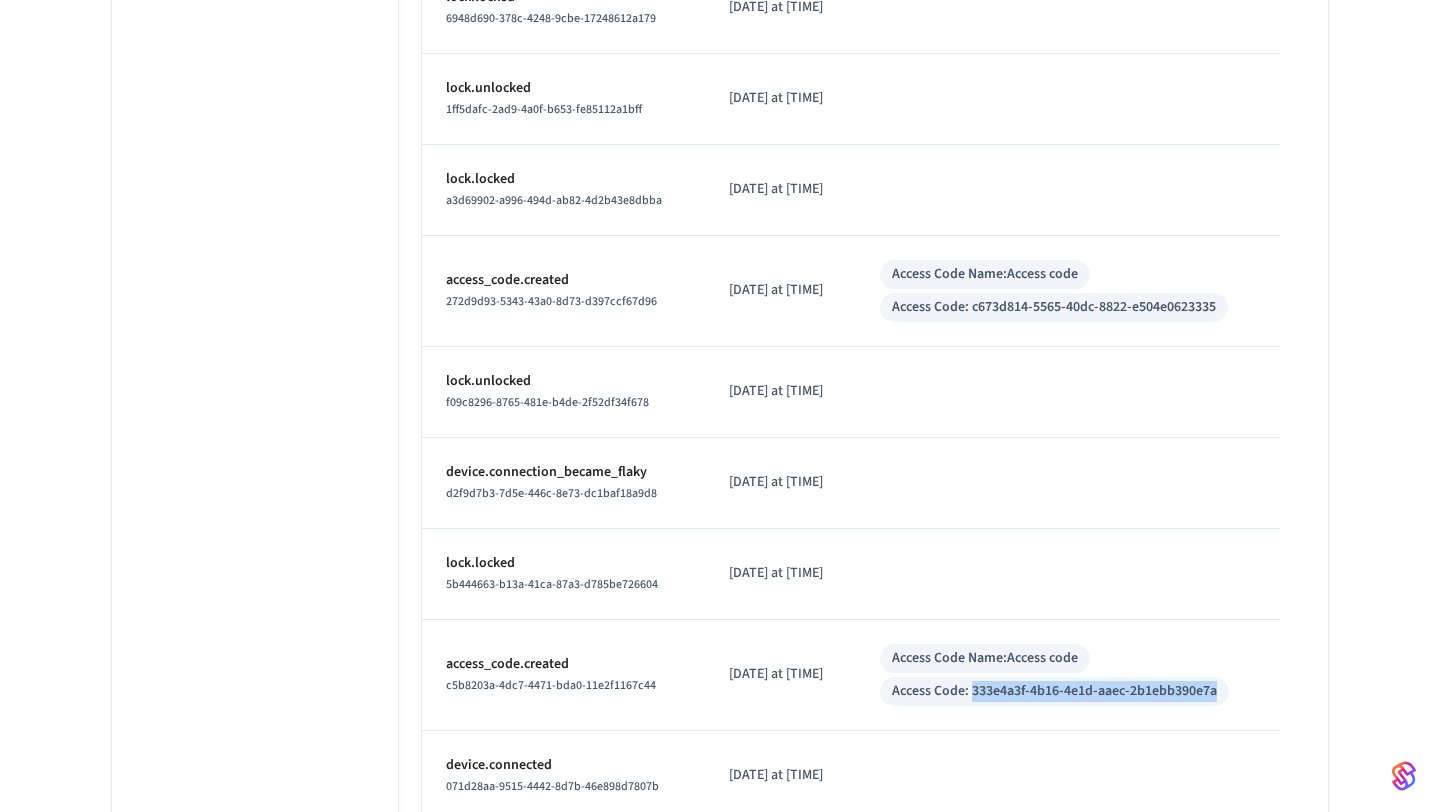 drag, startPoint x: 1238, startPoint y: 692, endPoint x: 993, endPoint y: 698, distance: 245.07346 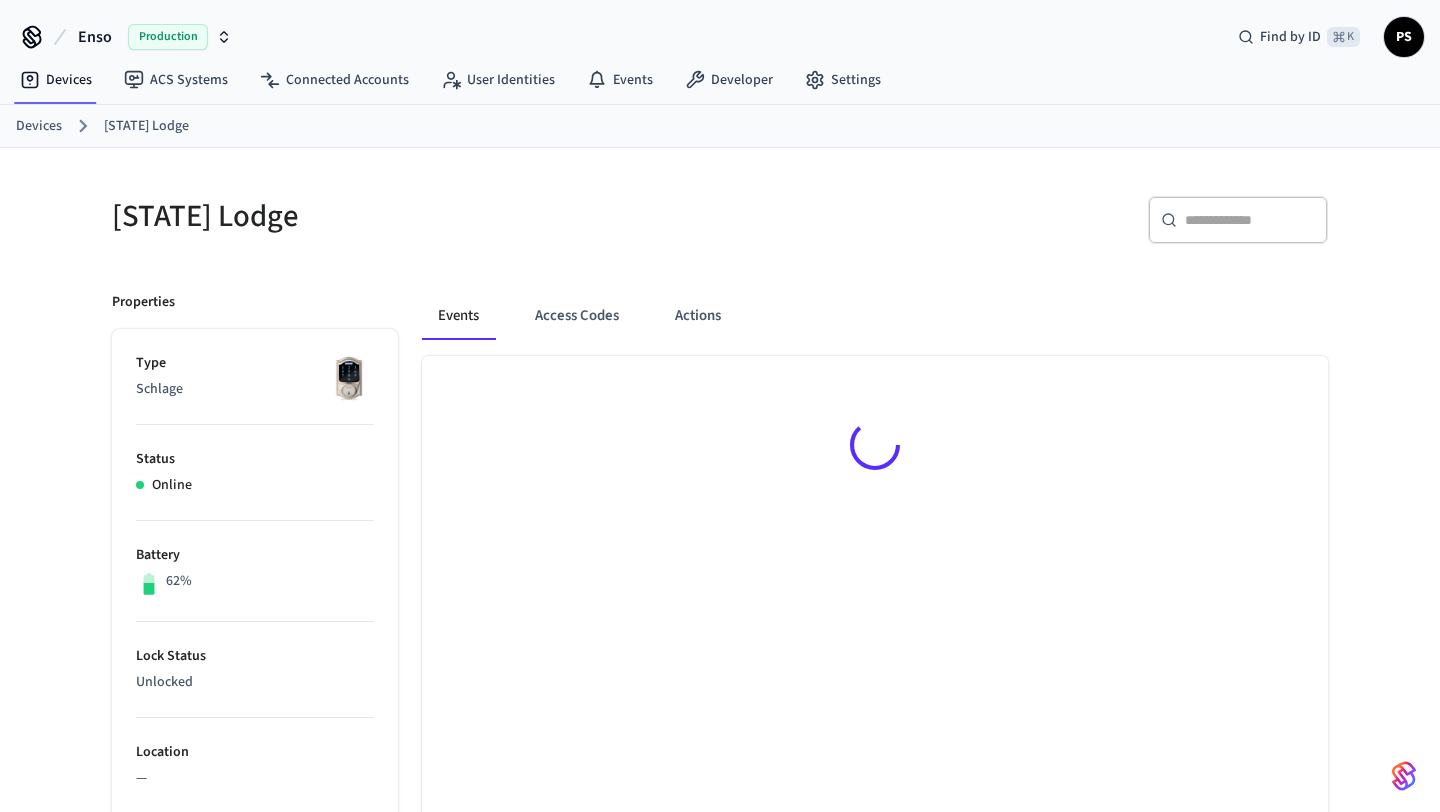 scroll, scrollTop: 0, scrollLeft: 0, axis: both 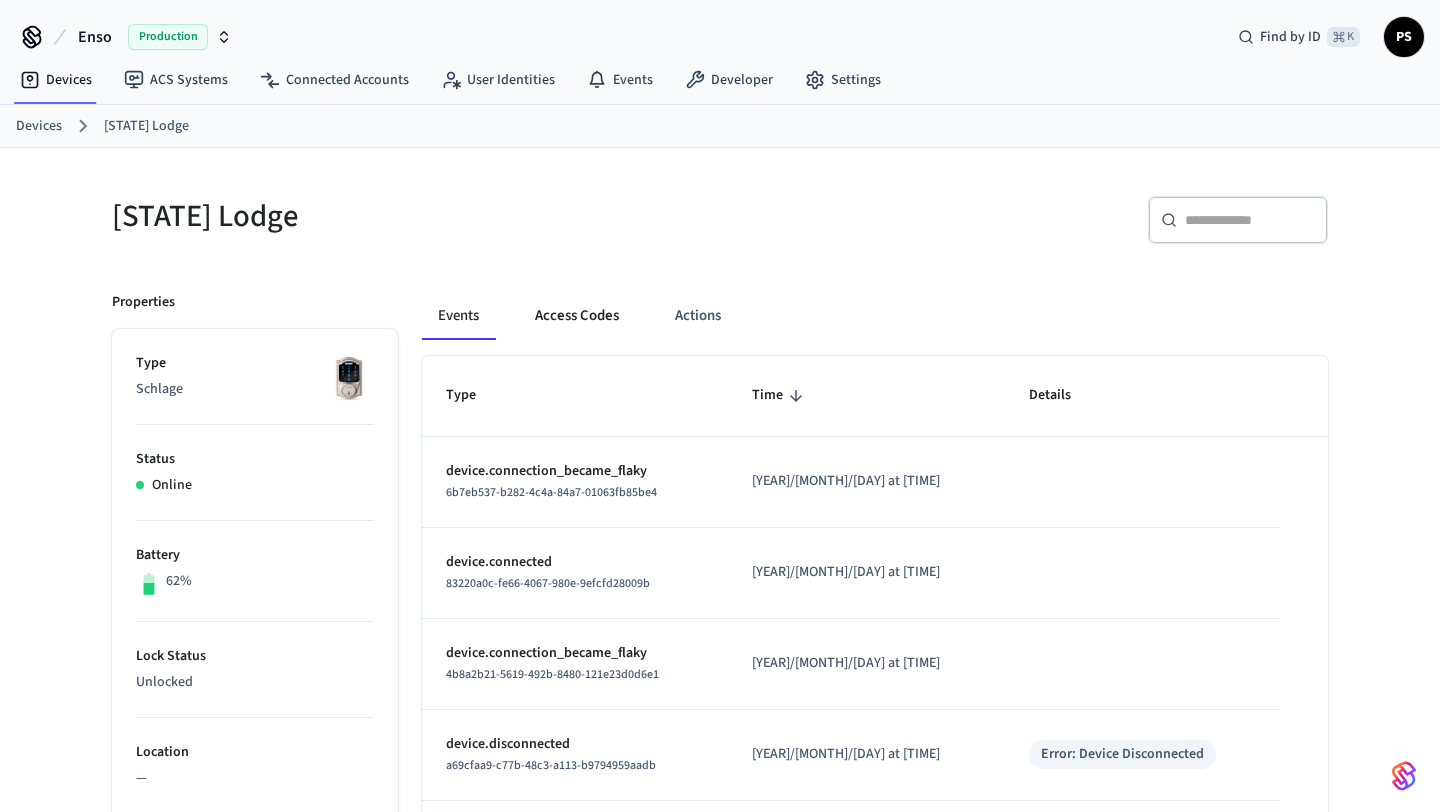 click on "Access Codes" at bounding box center (577, 316) 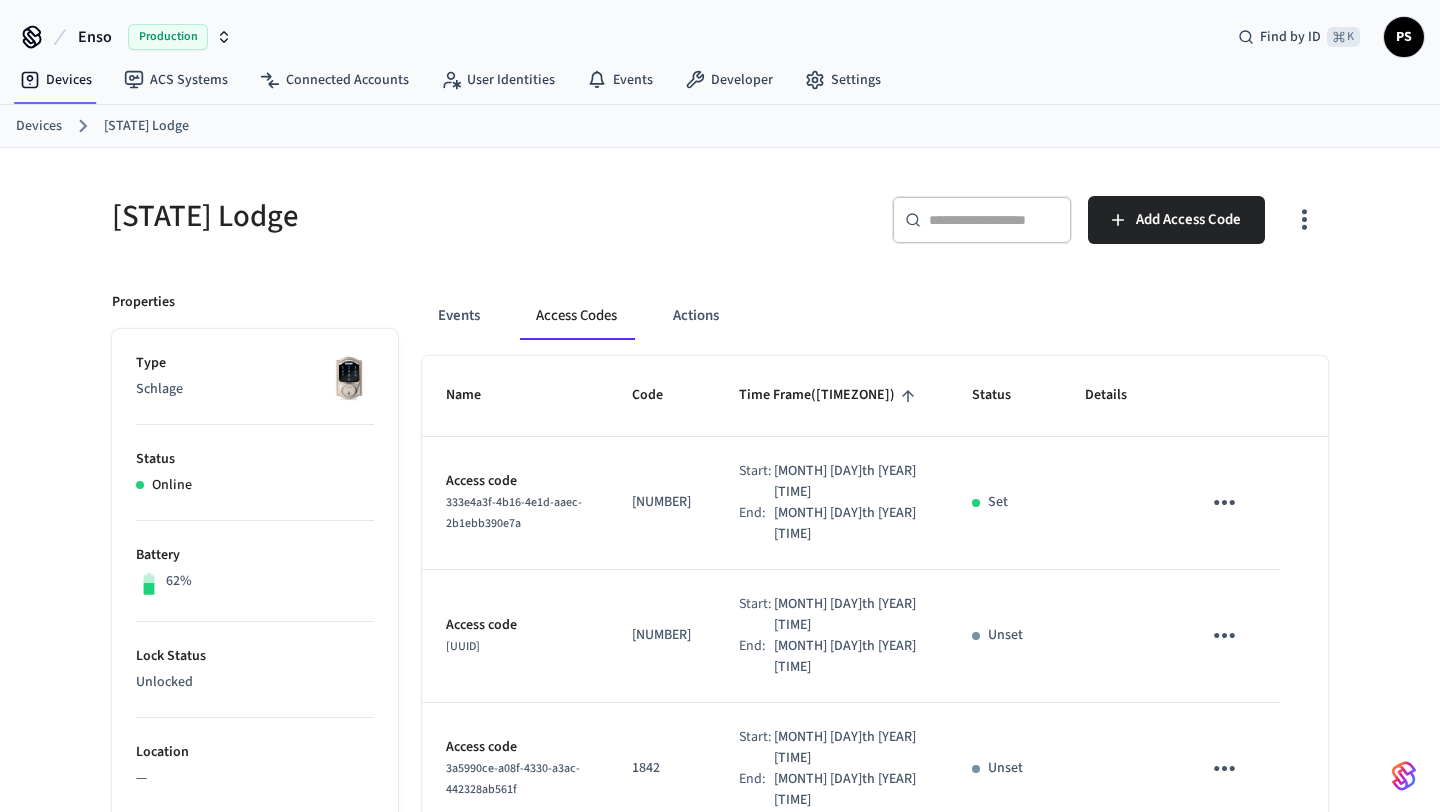 click at bounding box center [994, 220] 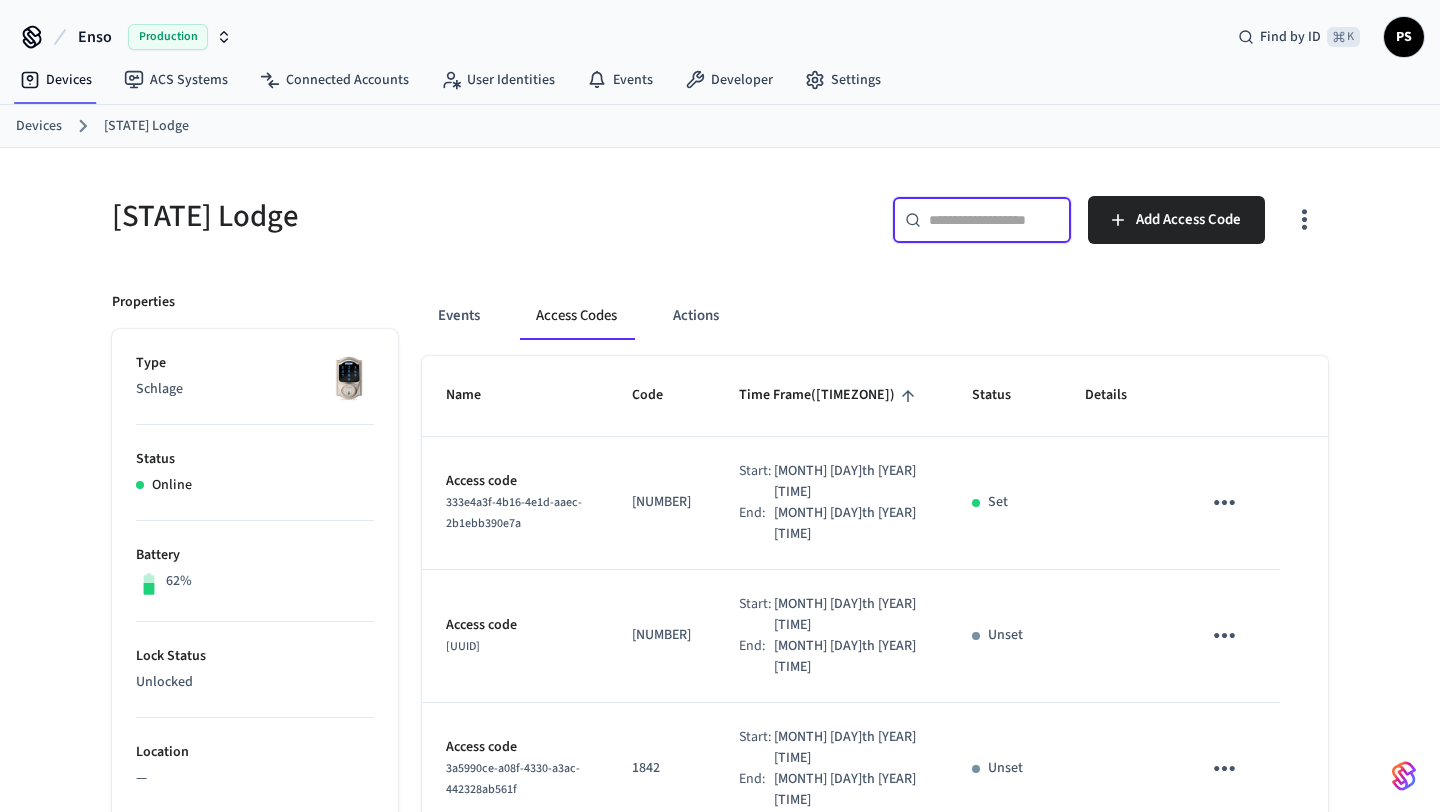 paste on "**********" 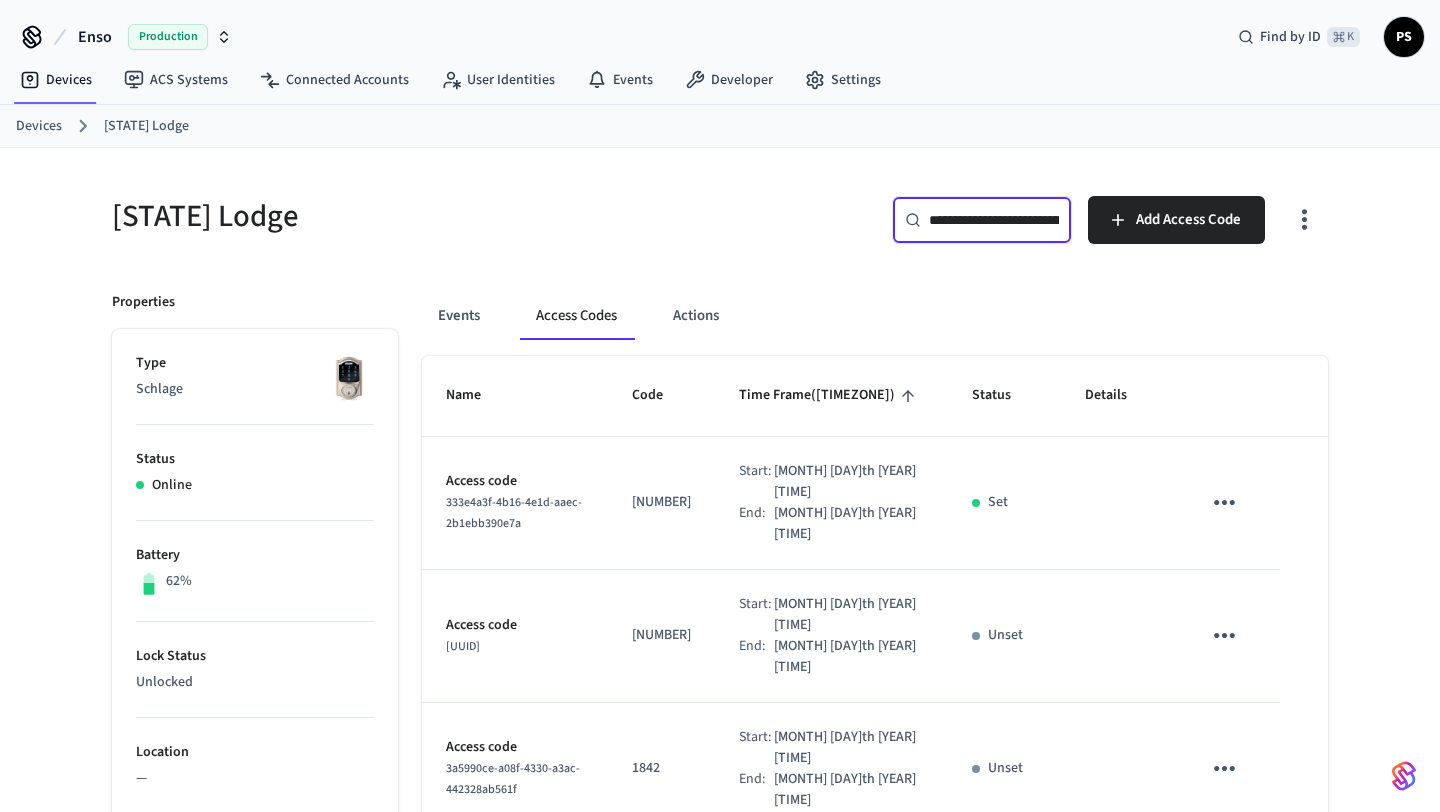 scroll, scrollTop: 0, scrollLeft: 153, axis: horizontal 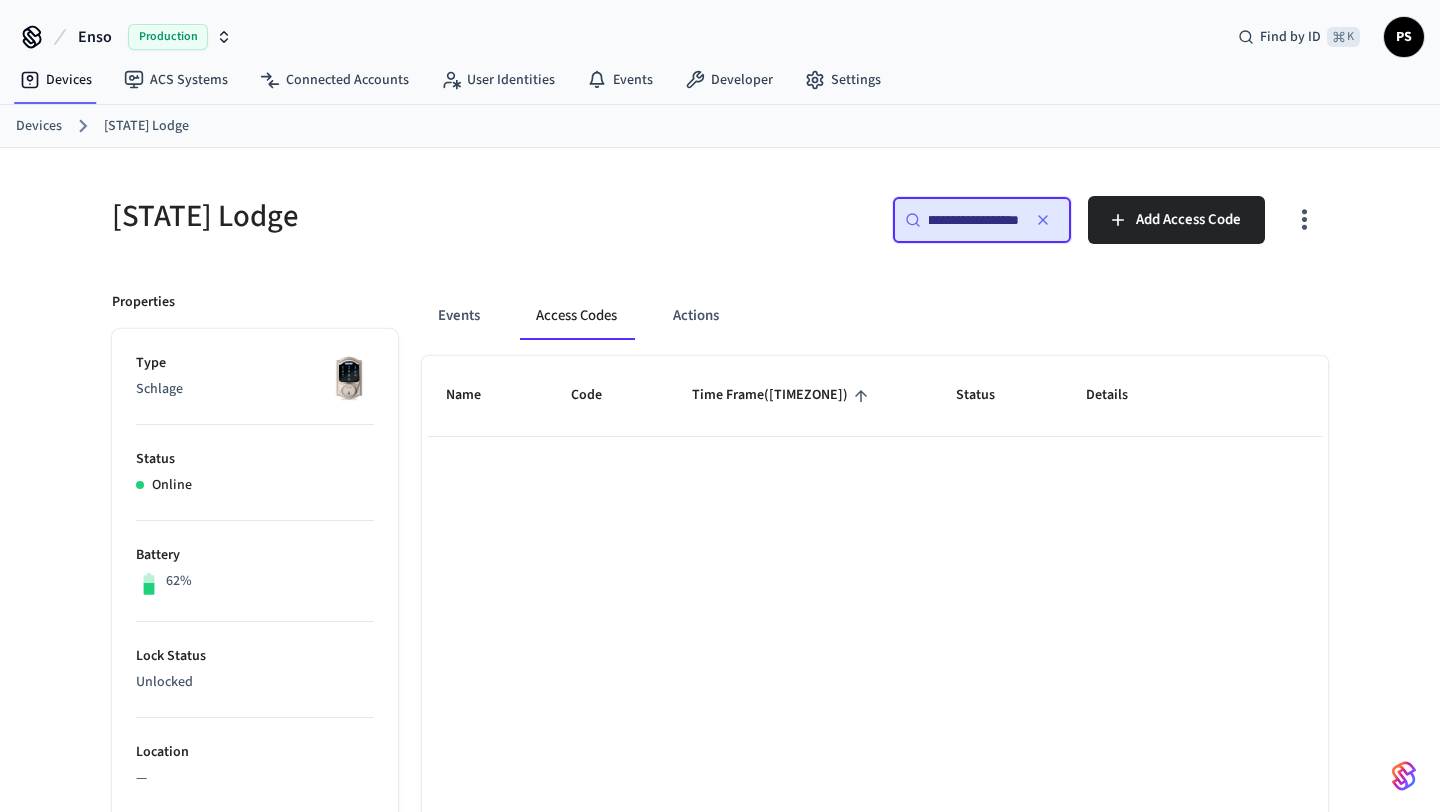 type on "**********" 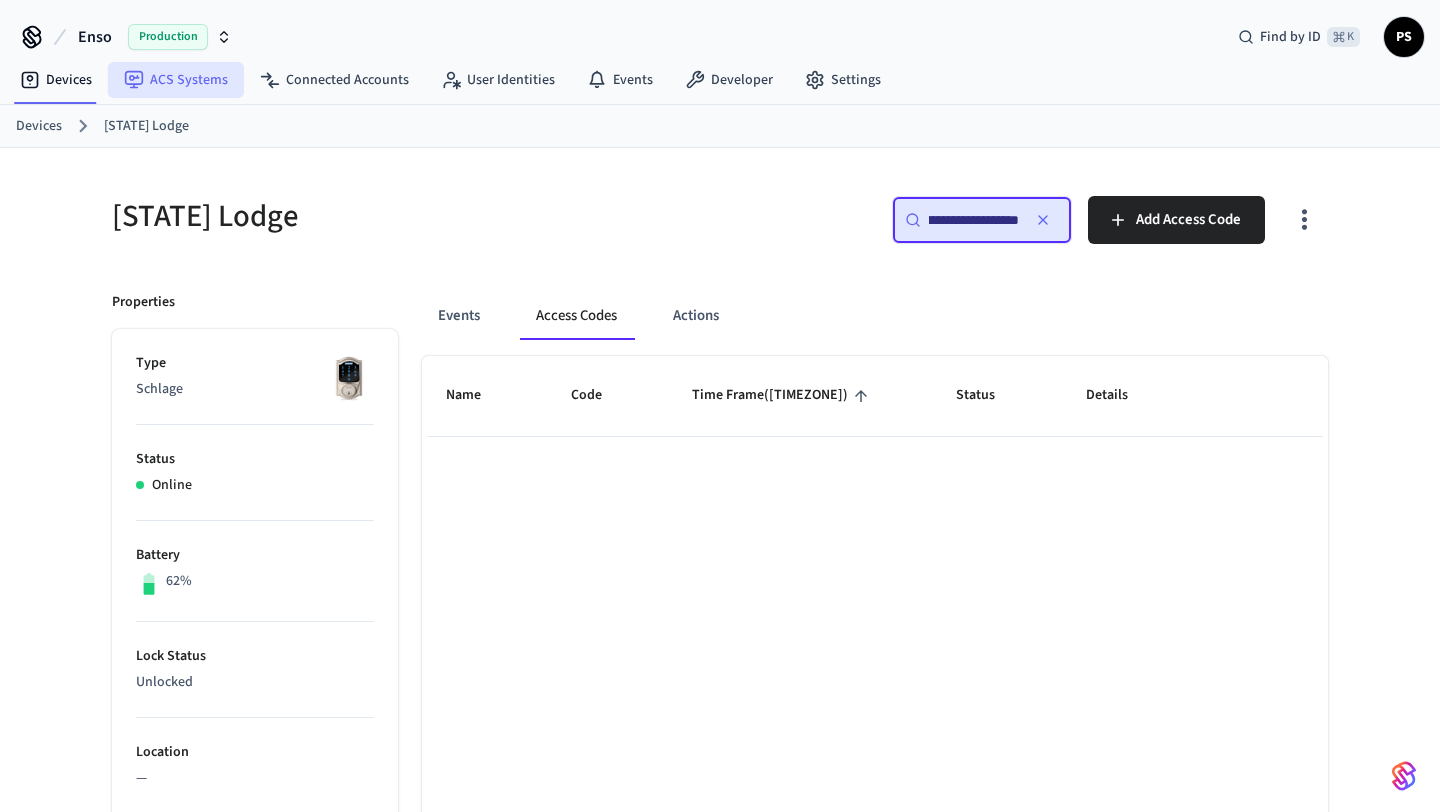click on "ACS Systems" at bounding box center [176, 80] 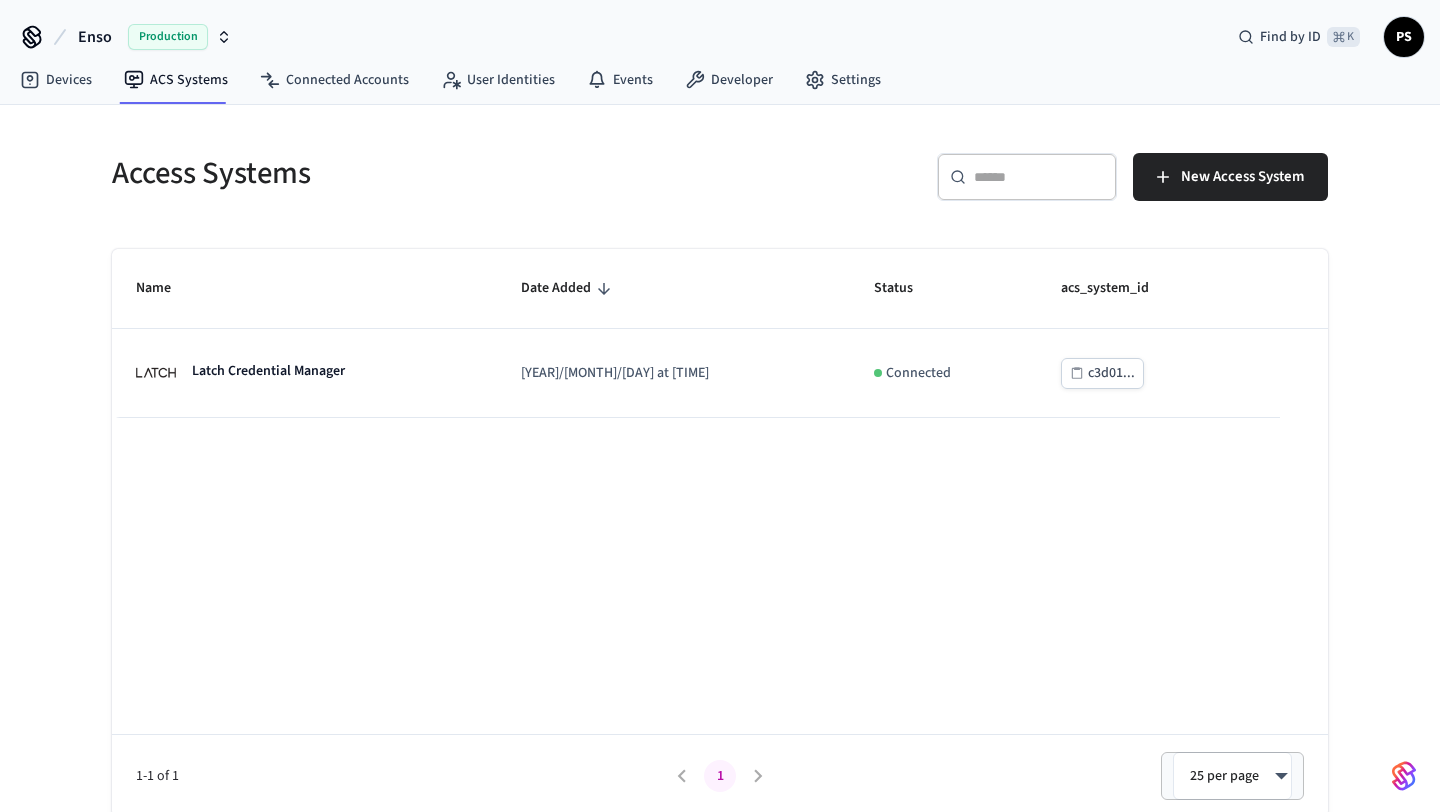click at bounding box center [1039, 177] 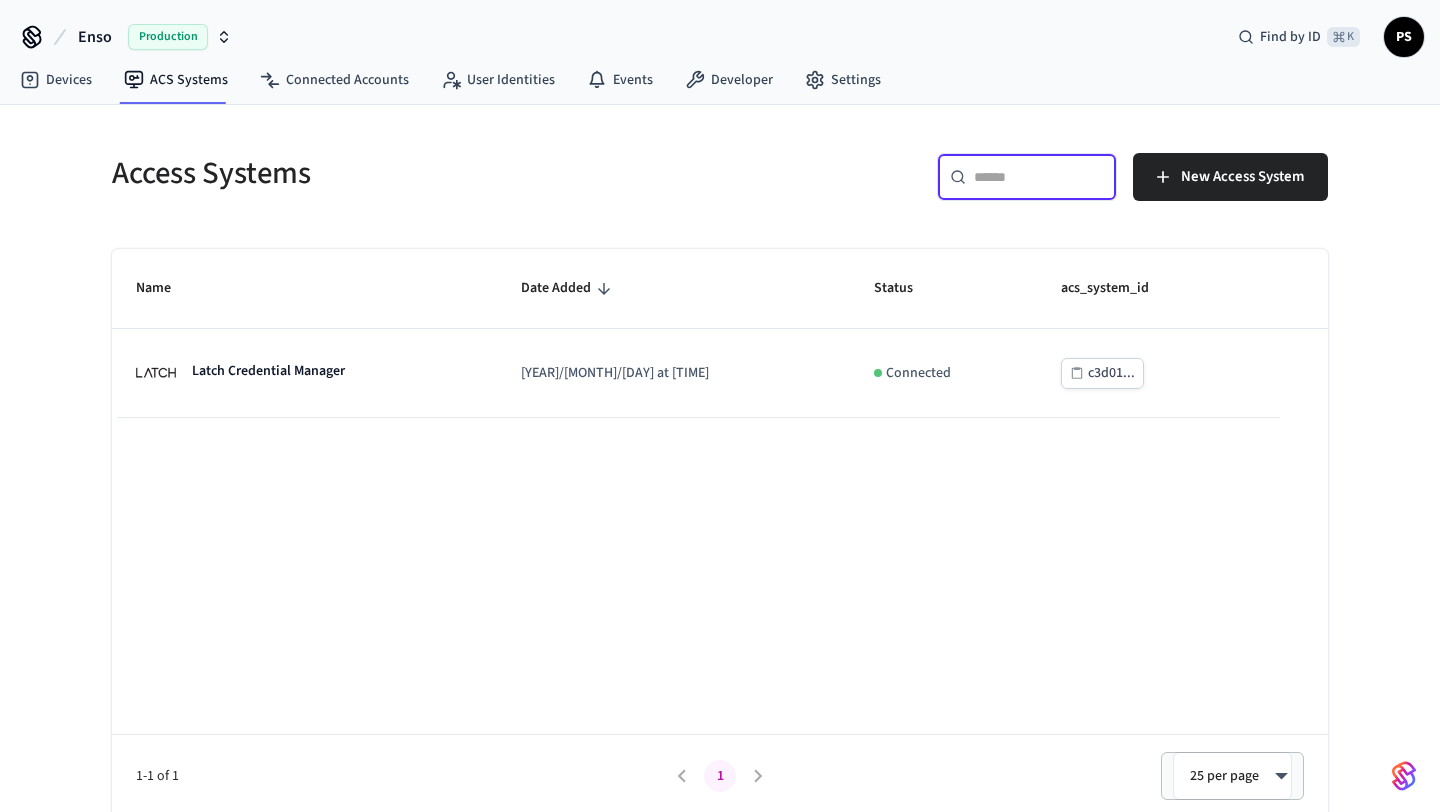 paste on "**********" 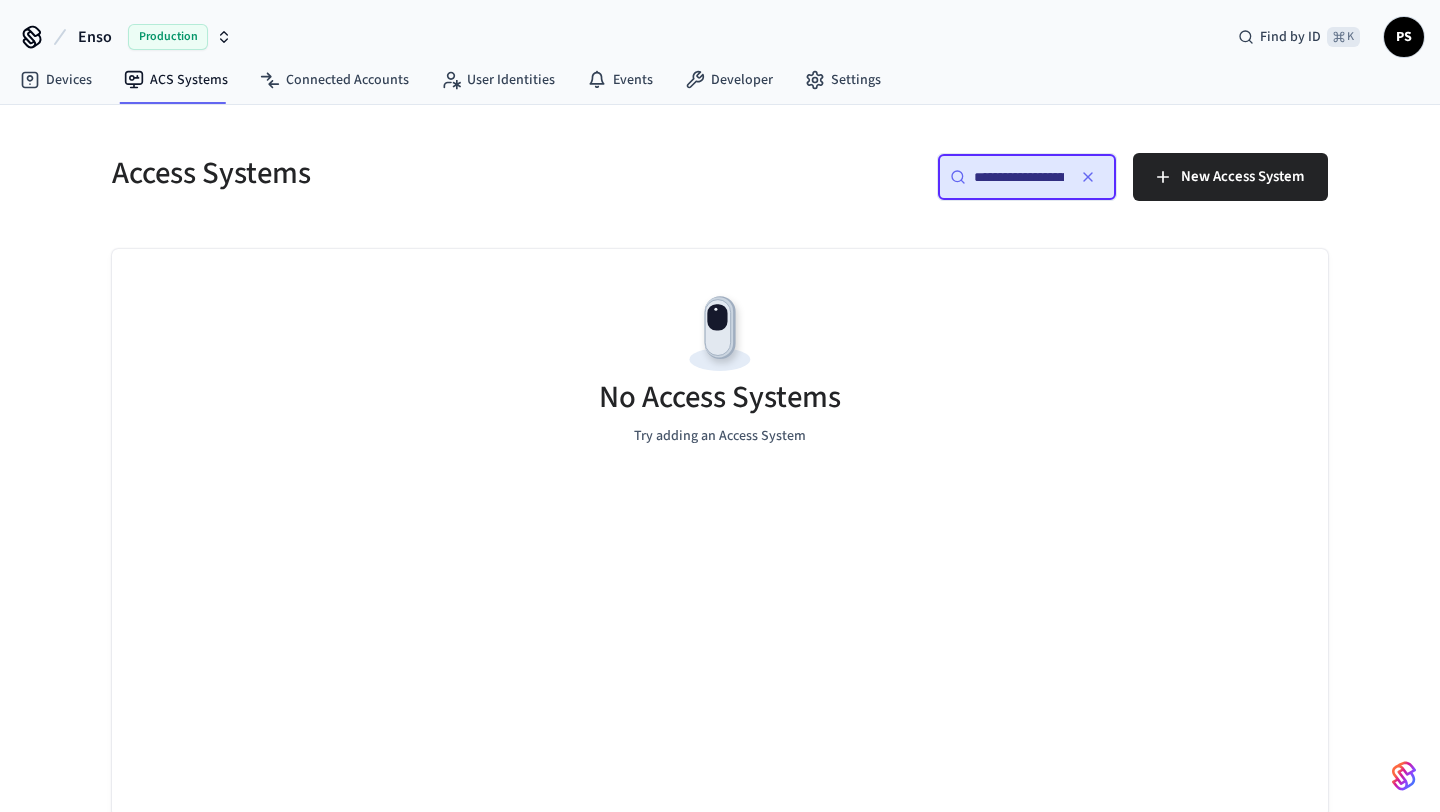scroll, scrollTop: 0, scrollLeft: 154, axis: horizontal 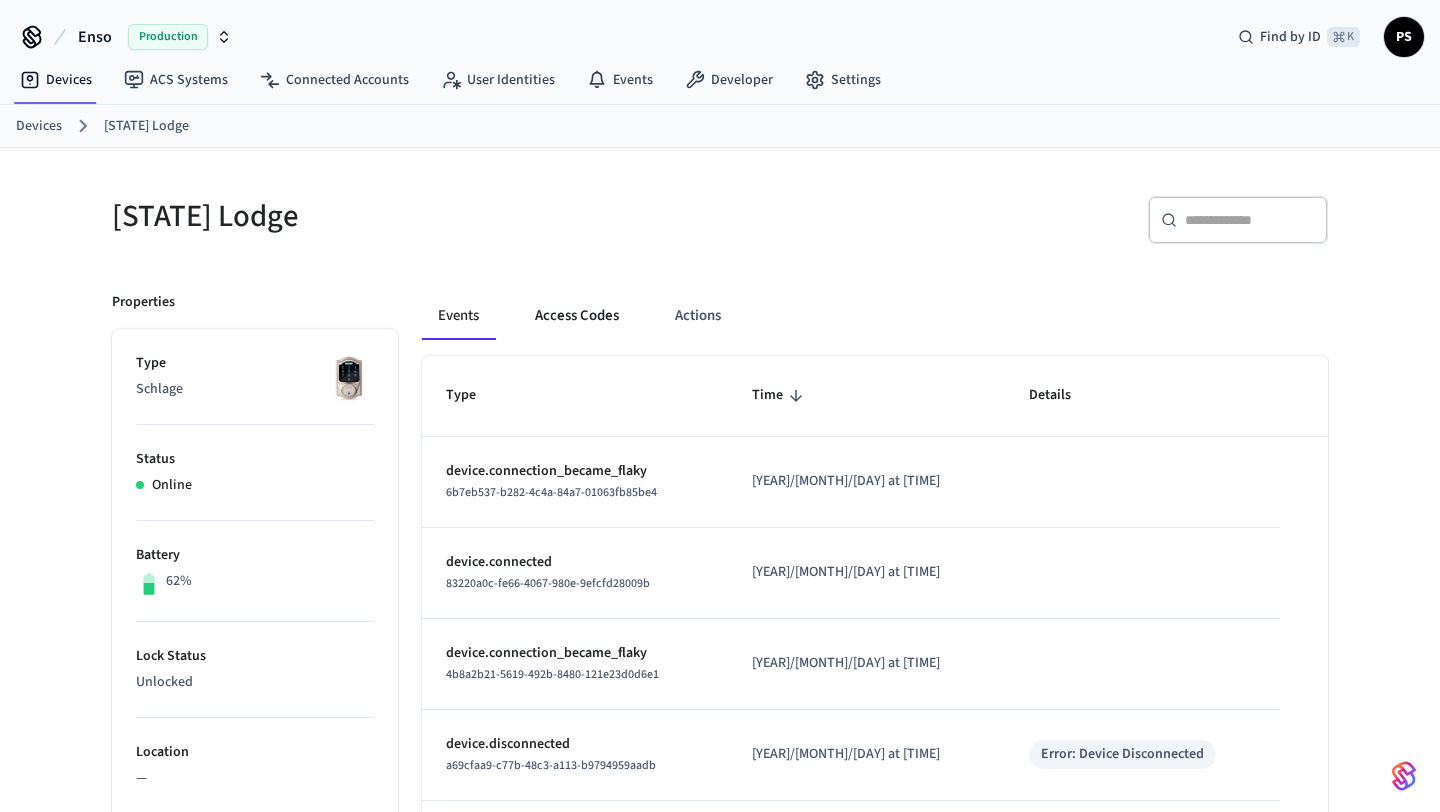 click on "Access Codes" at bounding box center (577, 316) 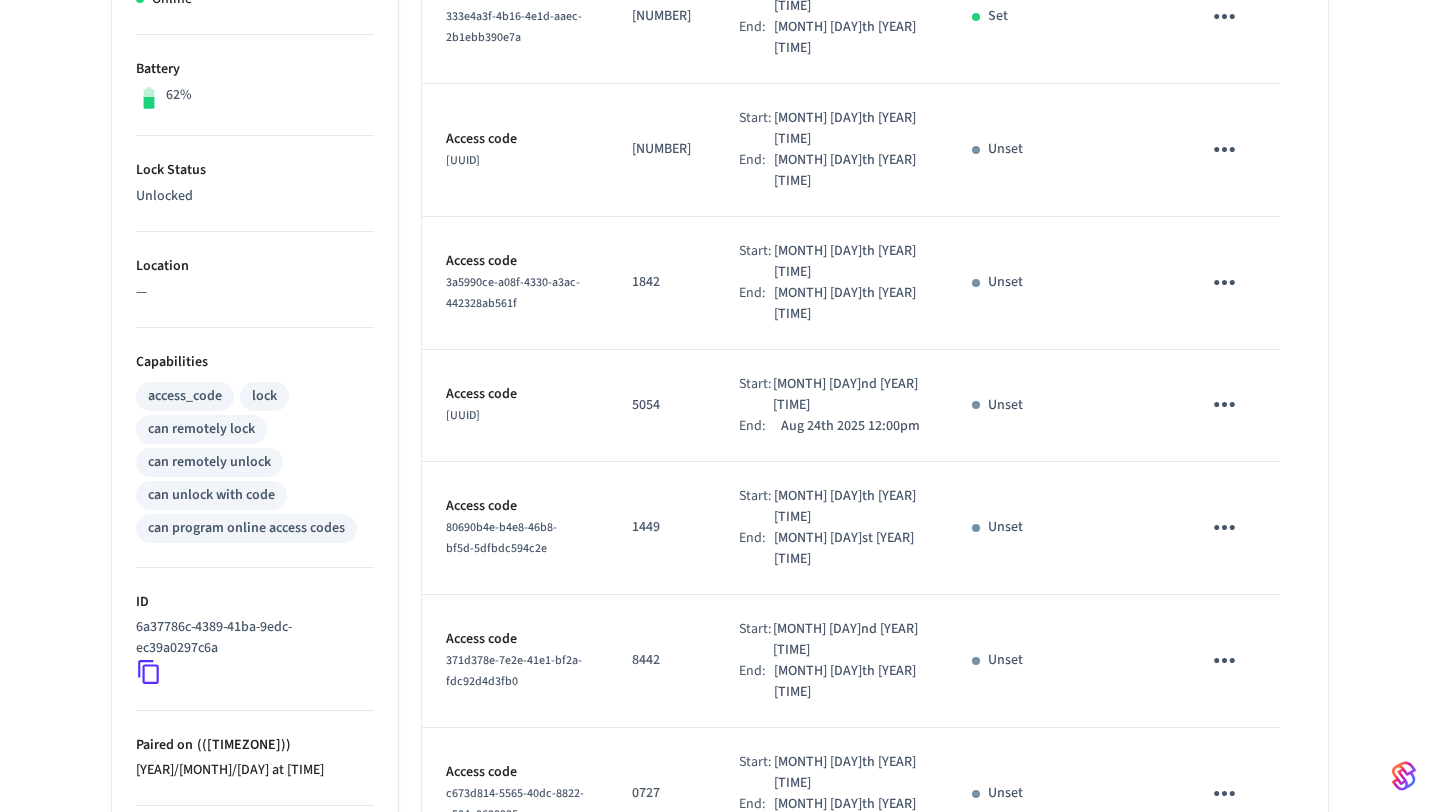 scroll, scrollTop: 1010, scrollLeft: 0, axis: vertical 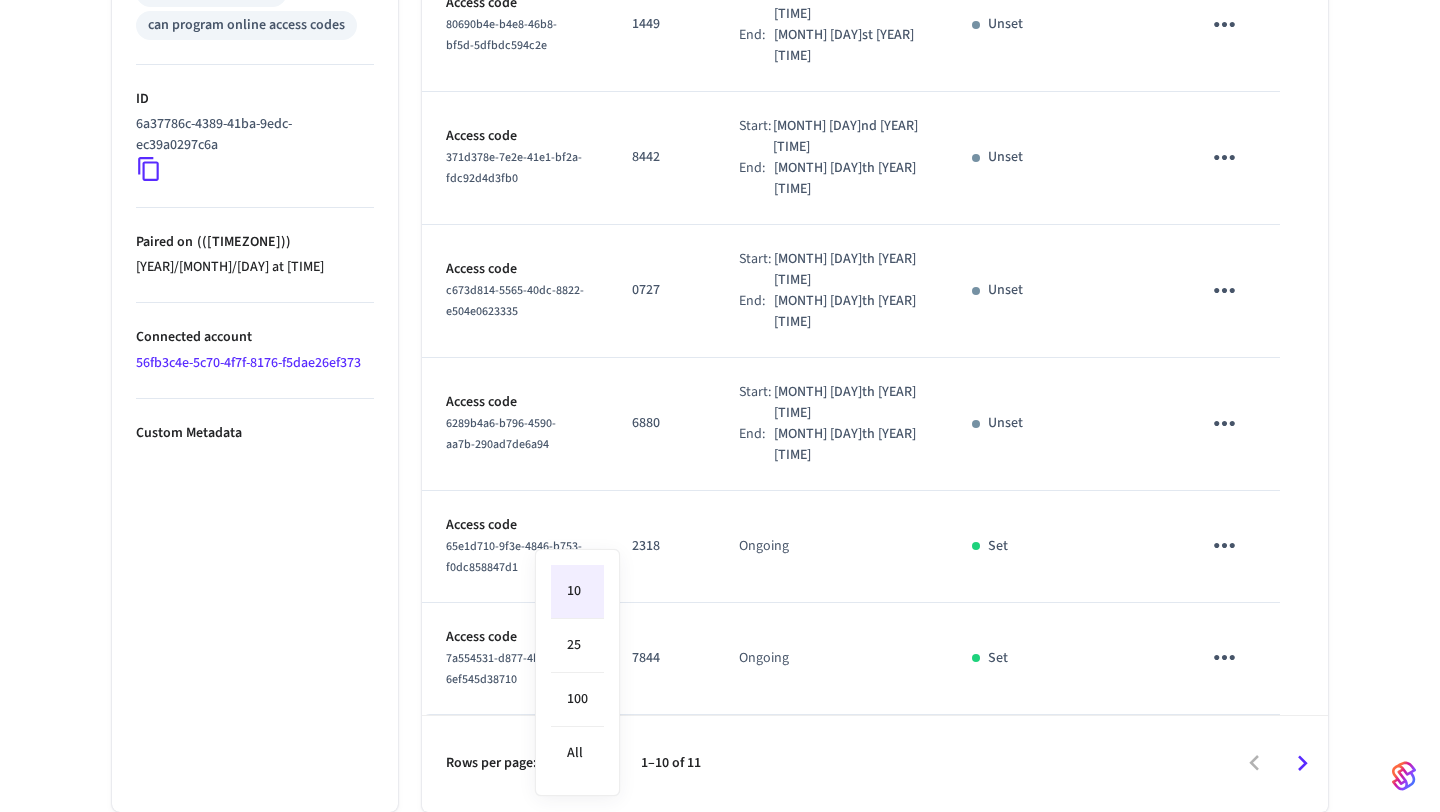 click on "Enso Production Find by ID ⌘ K PS Devices ACS Systems Connected Accounts User Identities Events Developer Settings Devices Kentucky Lodge Kentucky Lodge ​ ​ Add Access Code Properties Type Schlage Status Online Battery 62% Lock Status Unlocked Location — Capabilities access_code lock can remotely lock can remotely unlock can unlock with code can program online access codes ID 6a37786c-4389-41ba-9edc-ec39a0297c6a Paired on ( -05 ) 2025/06/12 at 11:38 am Connected account 56fb3c4e-5c70-4f7f-8176-f5dae26ef373 Custom Metadata Events Access Codes Actions Name Code Time Frame  (-05) Status Details Access code 333e4a3f-4b16-4e1d-aaec-2b1ebb390e7a 7925 Start: Aug 5th 2025 2:00pm End: Aug 7th 2025 12:00pm Set Access code 33328bb6-3000-4985-b097-07c8c74ea3e2 2798 Start: Aug 11th 2025 2:00pm End: Aug 13th 2025 12:00pm Unset Access code 3a5990ce-a08f-4330-a3ac-442328ab561f 1842 Start: Aug 11th 2025 2:00pm End: Aug 13th 2025 12:00pm Unset Access code bc290c46-68cc-45f6-9e2b-ed56ffecb5e9 5054 Start: End: Unset 1449" at bounding box center [720, -89] 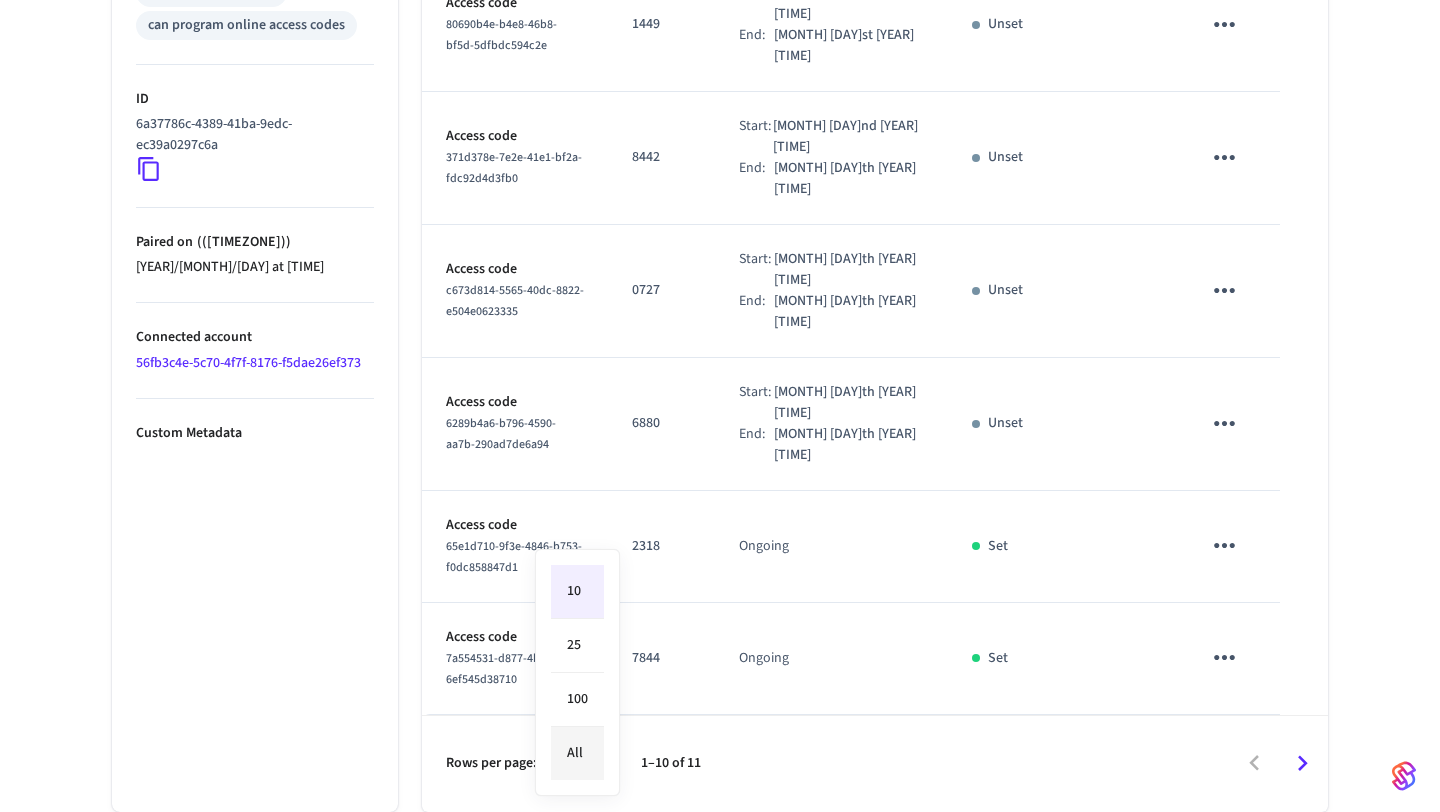 click on "All" at bounding box center (577, 753) 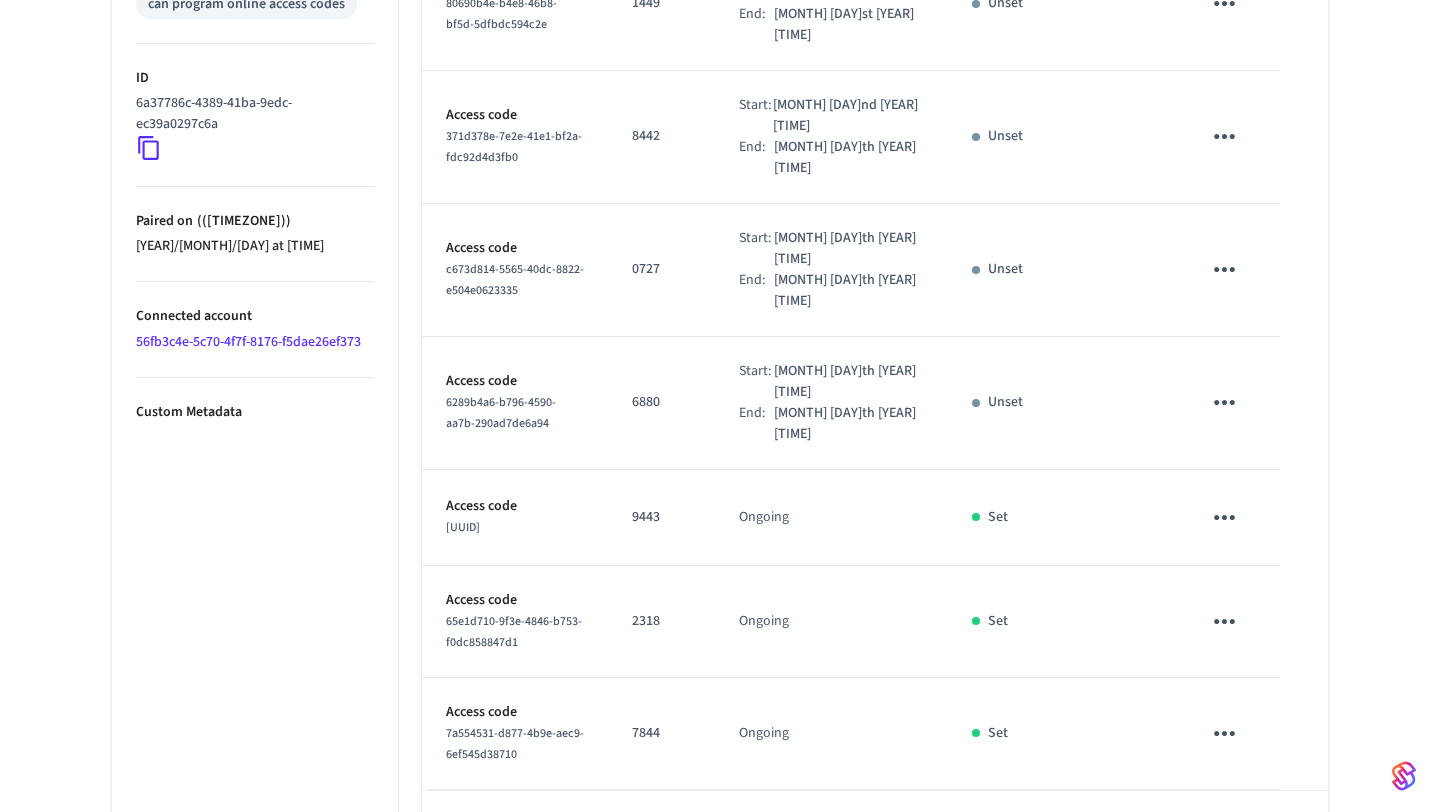 scroll, scrollTop: 1122, scrollLeft: 0, axis: vertical 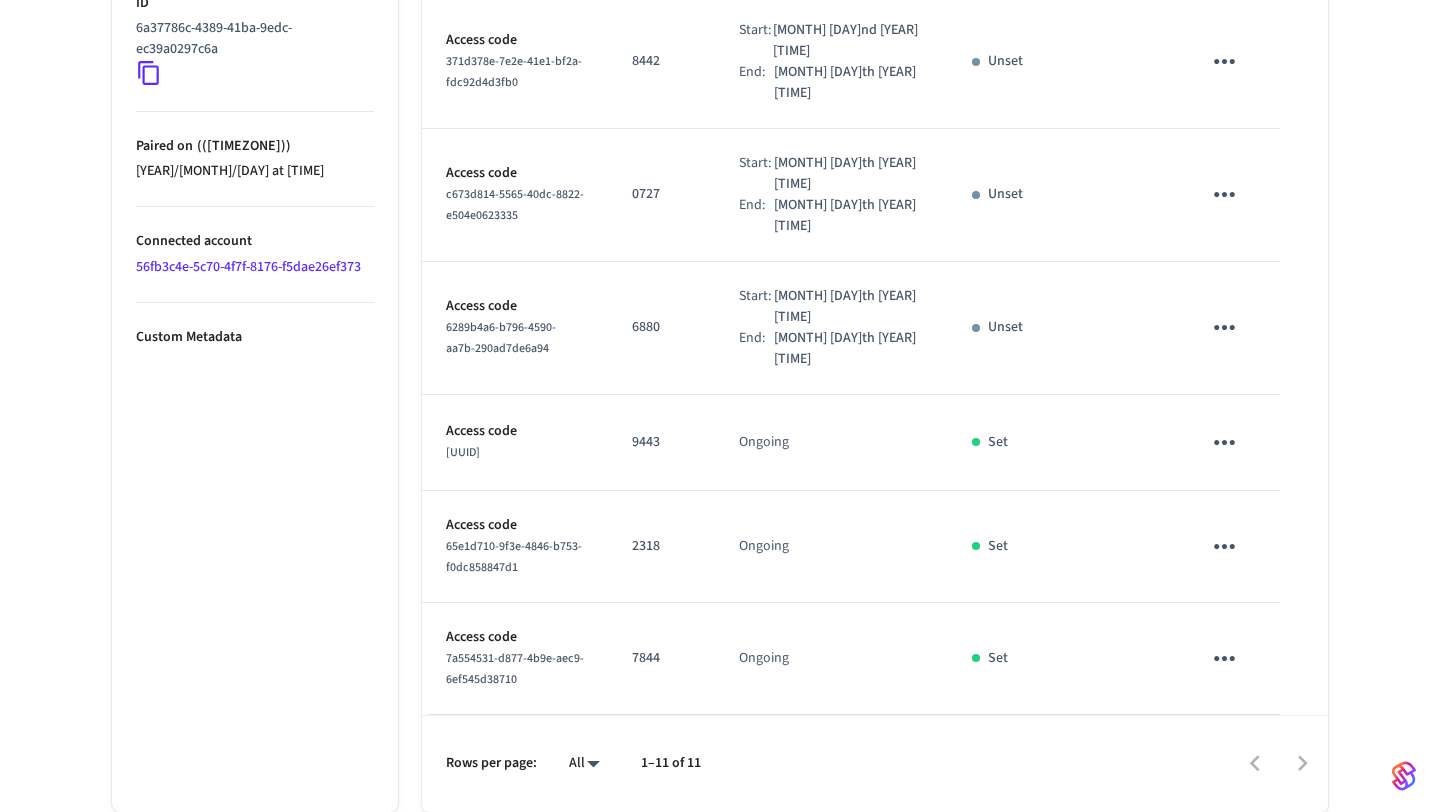 click at bounding box center [1023, 763] 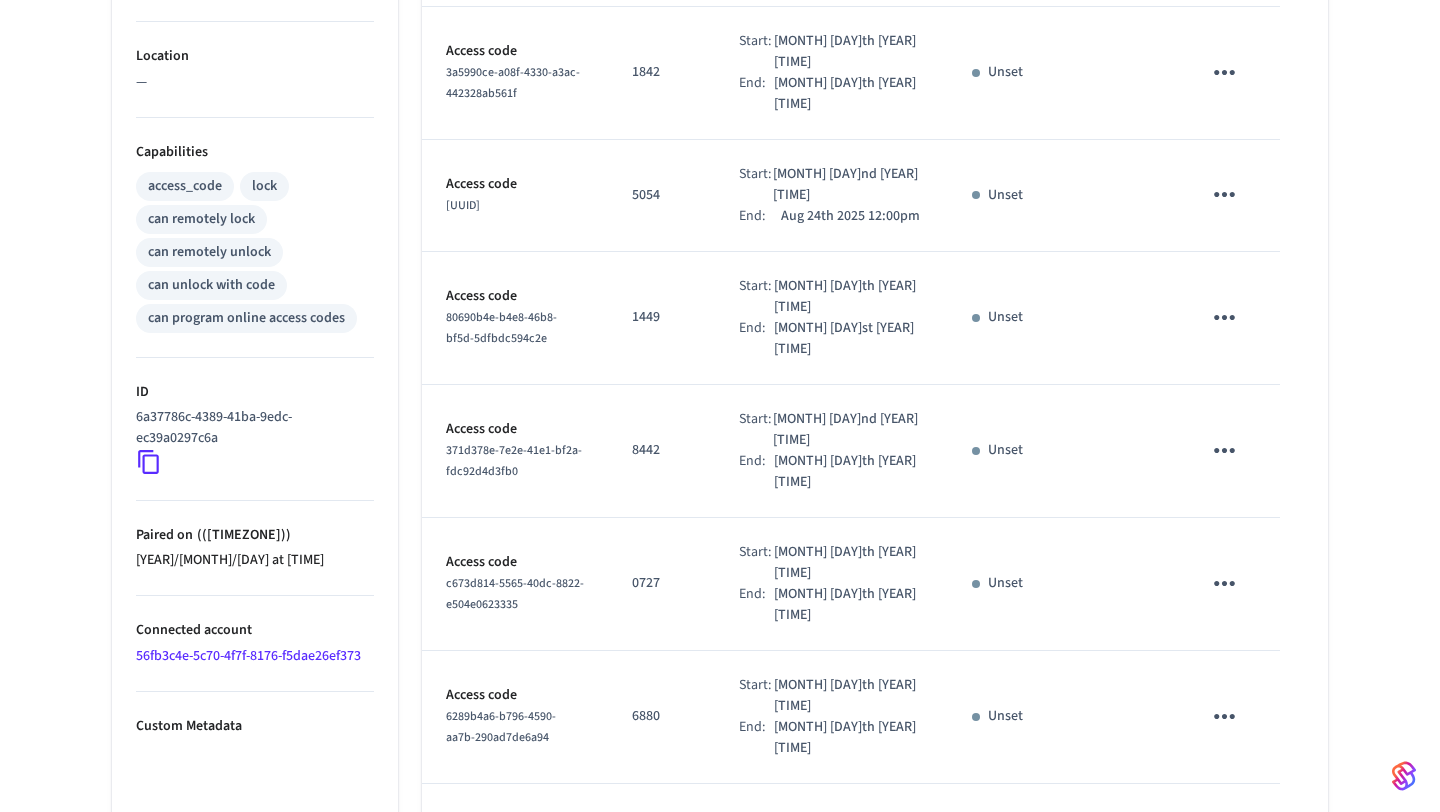 scroll, scrollTop: 0, scrollLeft: 0, axis: both 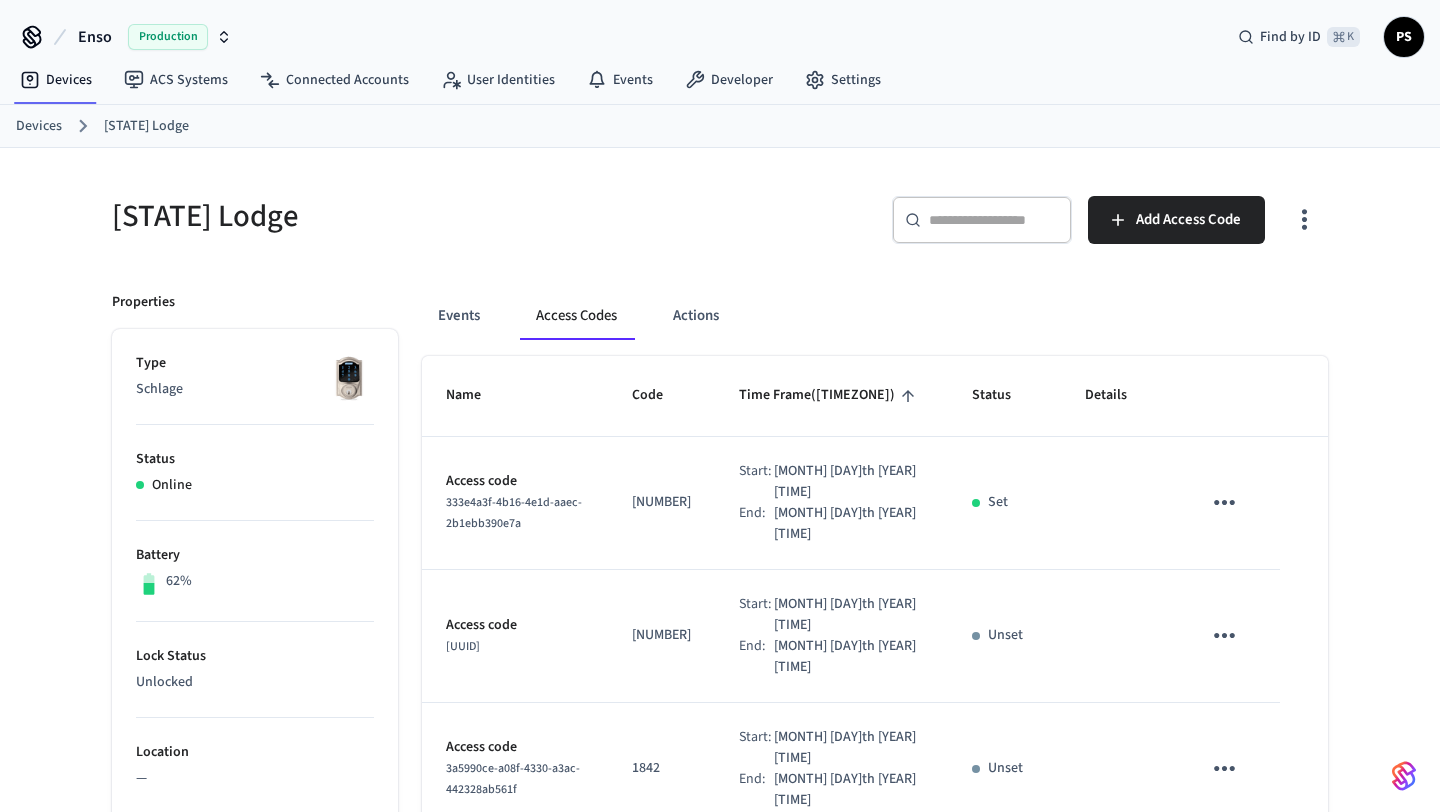 click on "Code" at bounding box center (661, 396) 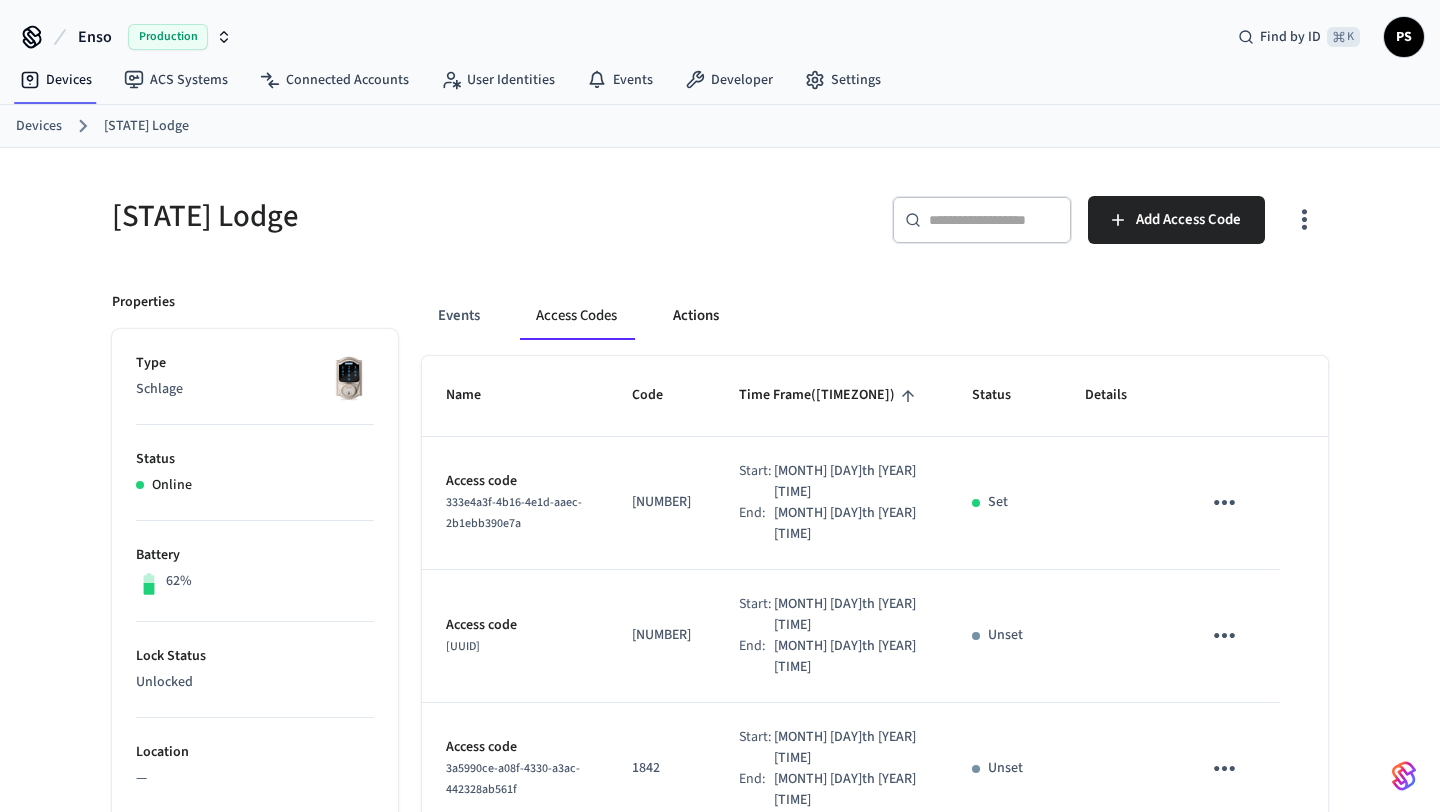 click on "Actions" at bounding box center (696, 316) 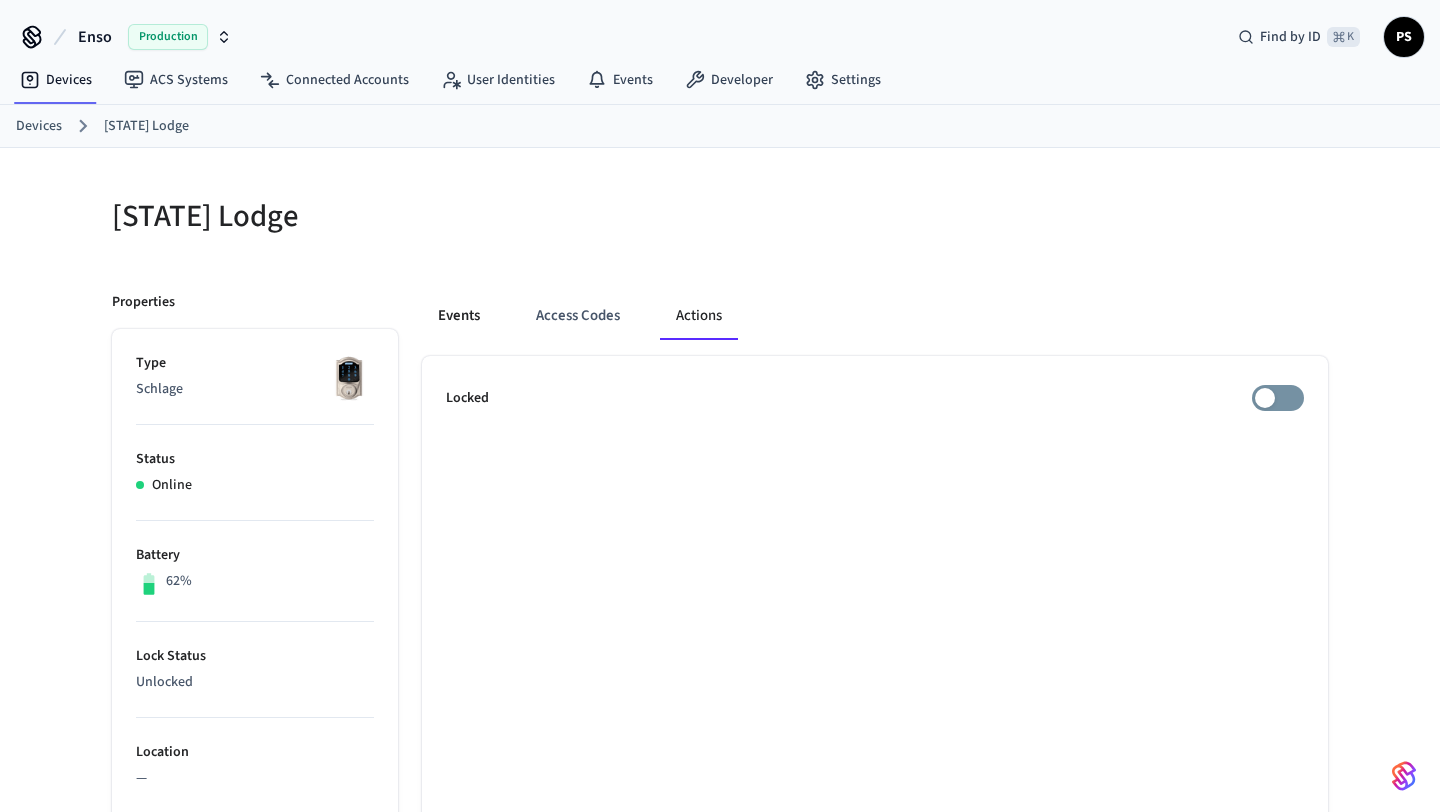 click on "Events" at bounding box center (459, 316) 